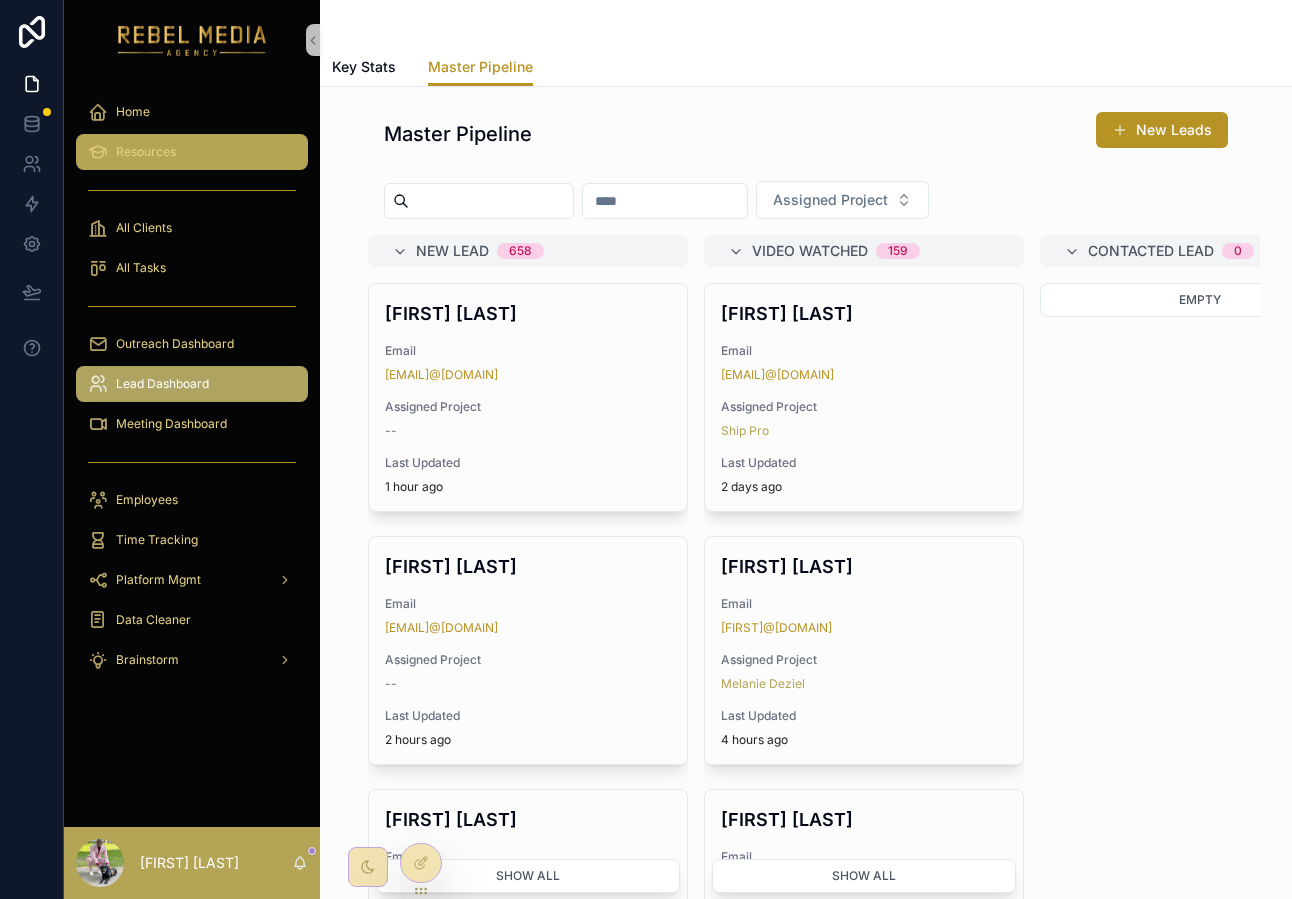 scroll, scrollTop: 0, scrollLeft: 0, axis: both 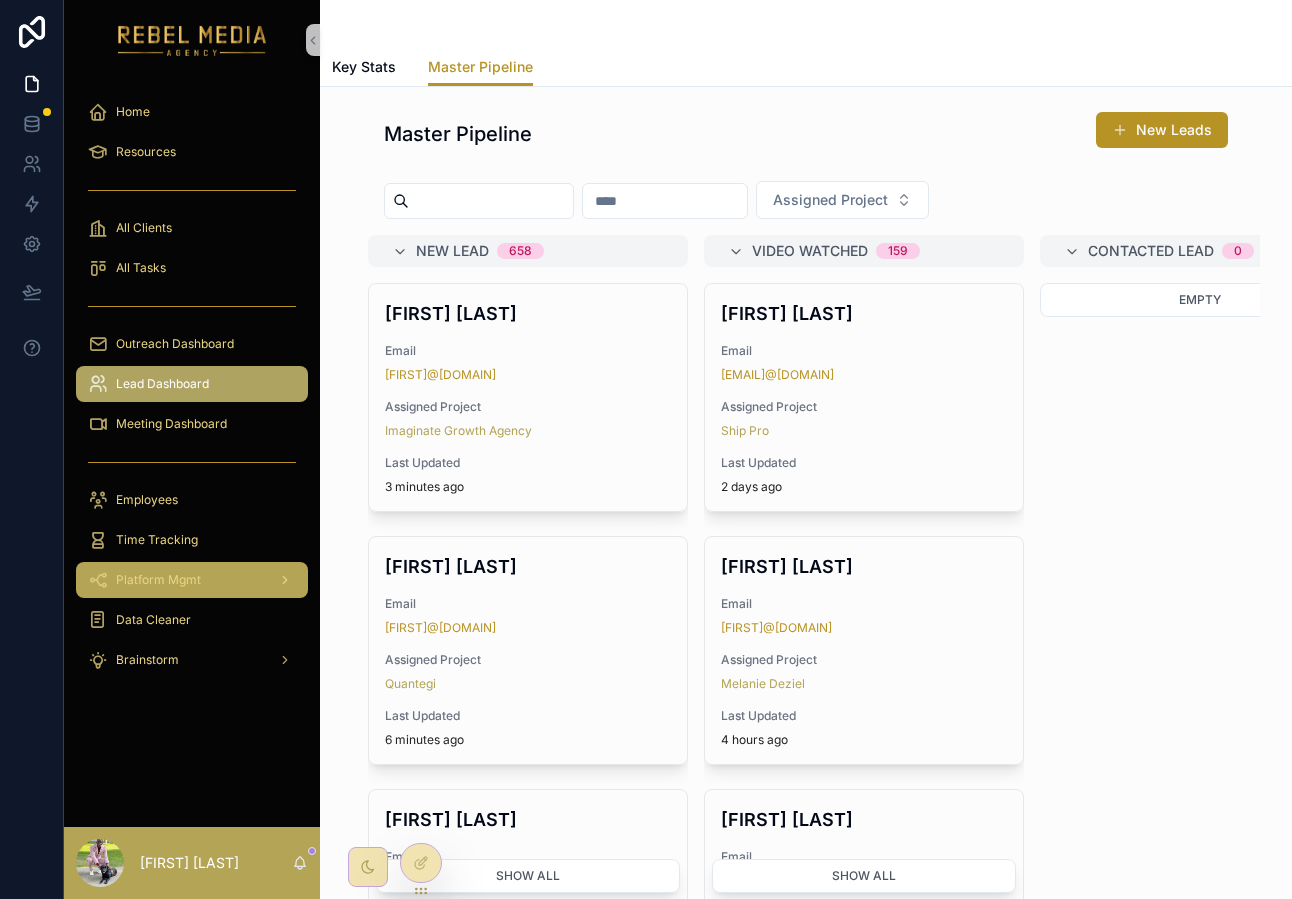 click on "Platform Mgmt" at bounding box center (158, 580) 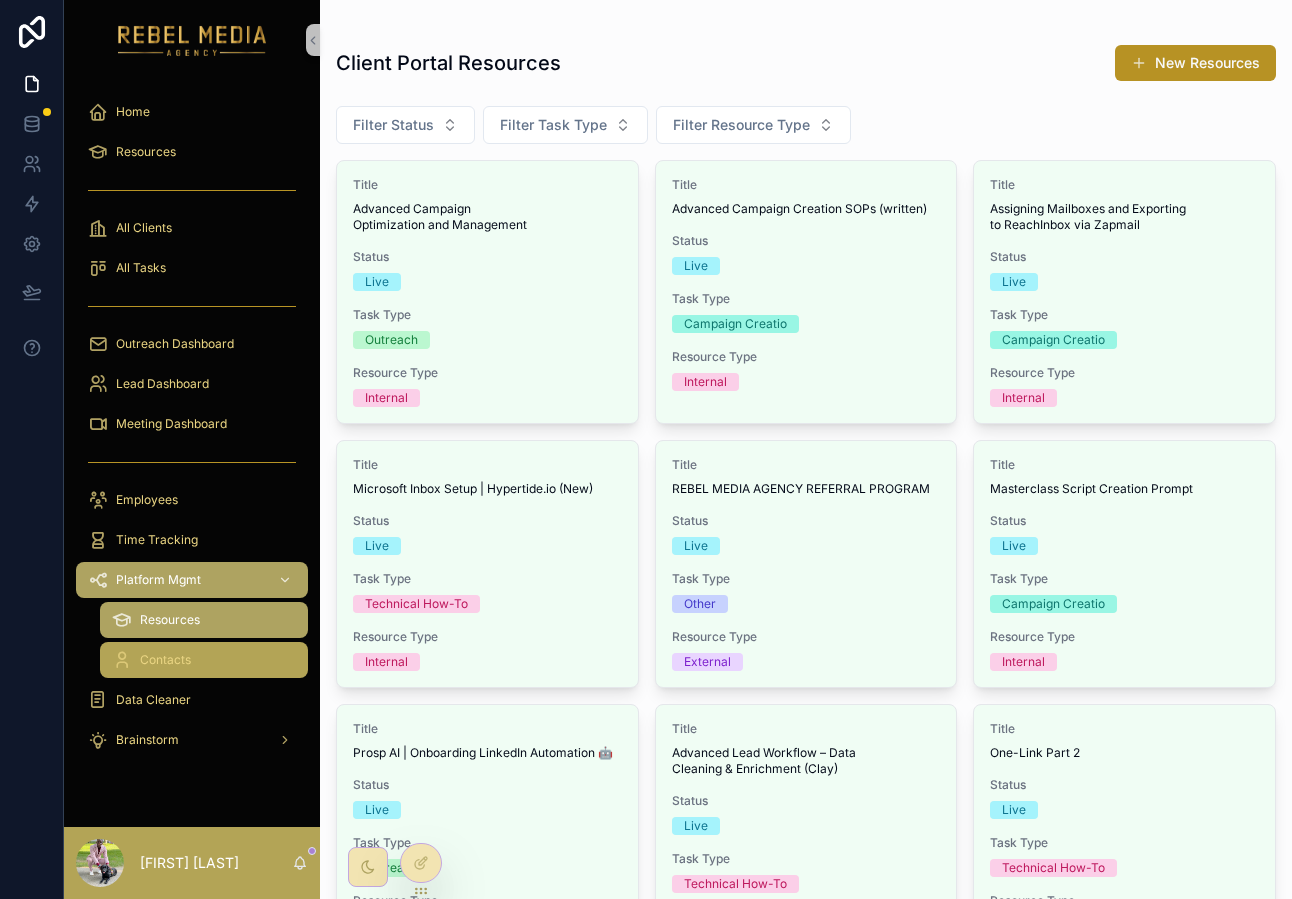 click on "Contacts" at bounding box center [204, 660] 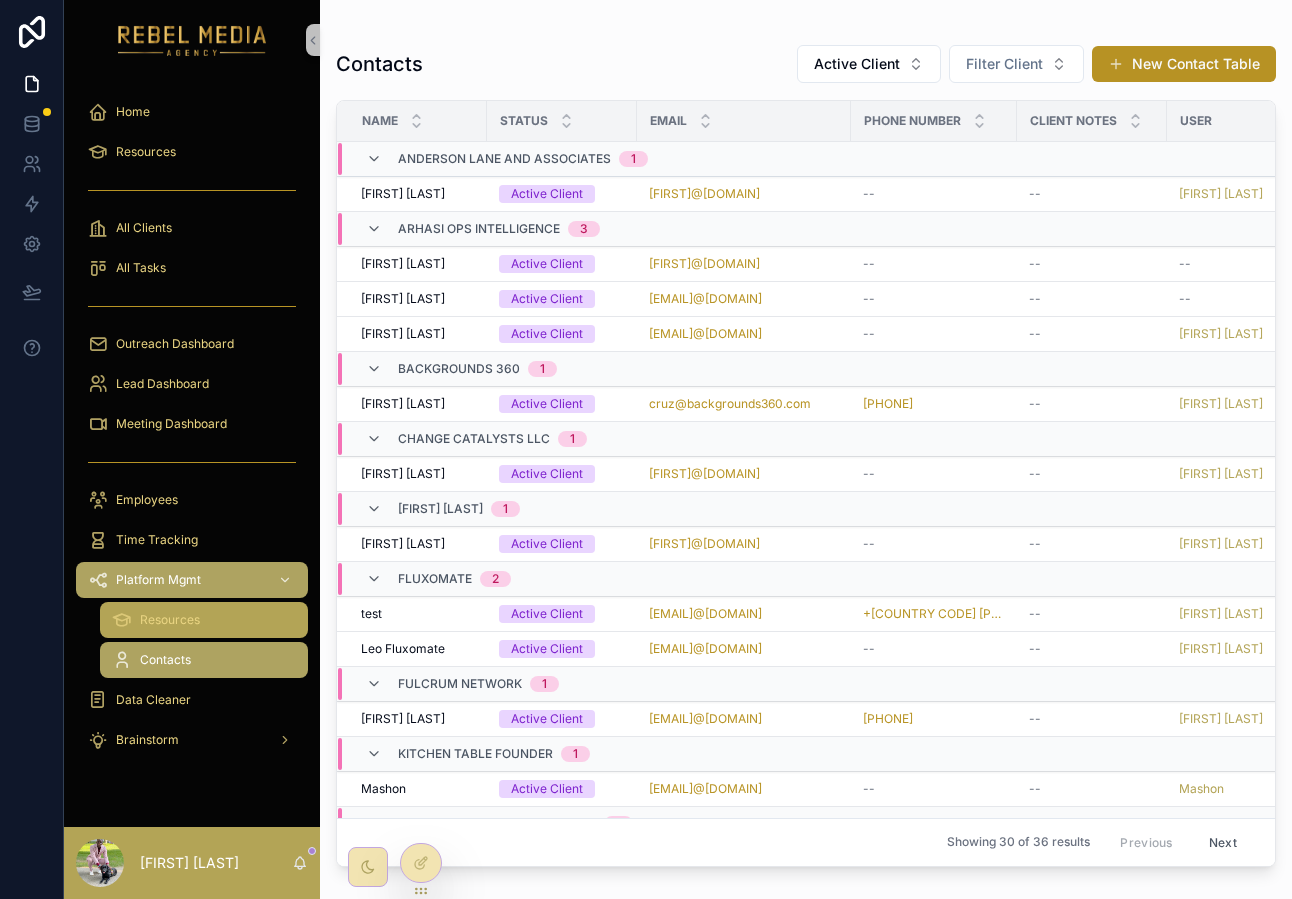 click on "Resources" at bounding box center [170, 620] 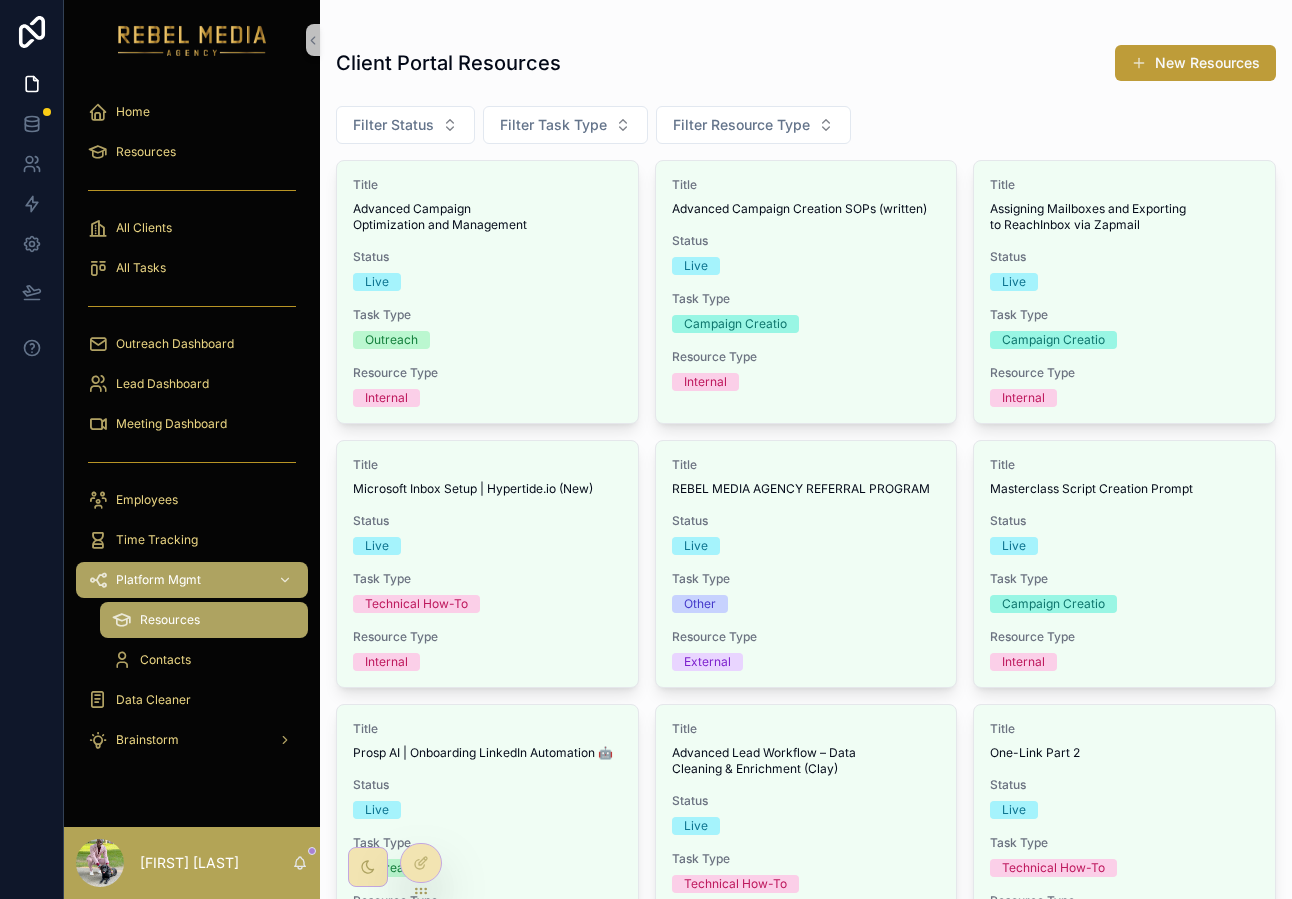 click on "New Resources" at bounding box center [1195, 63] 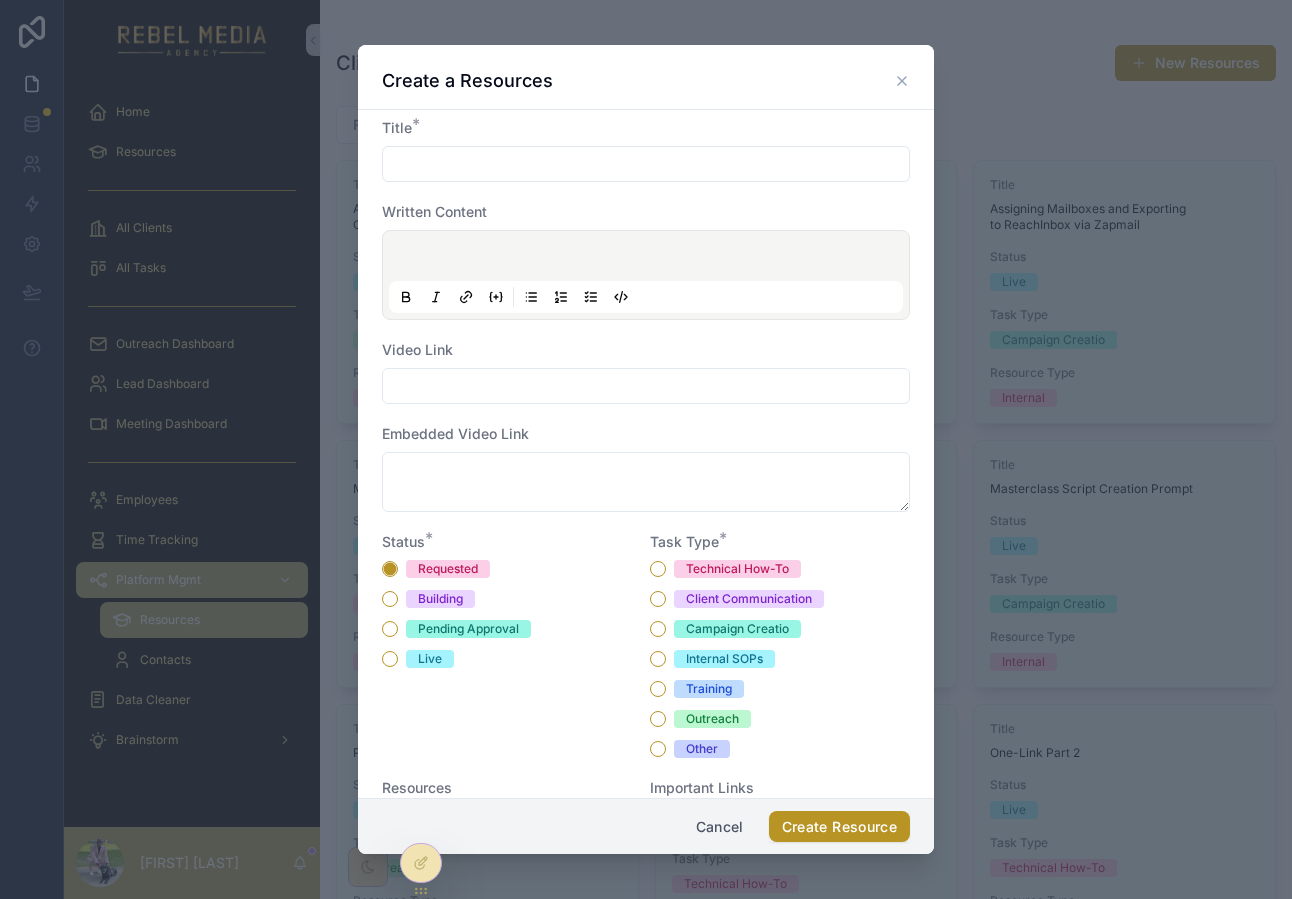 click at bounding box center [646, 164] 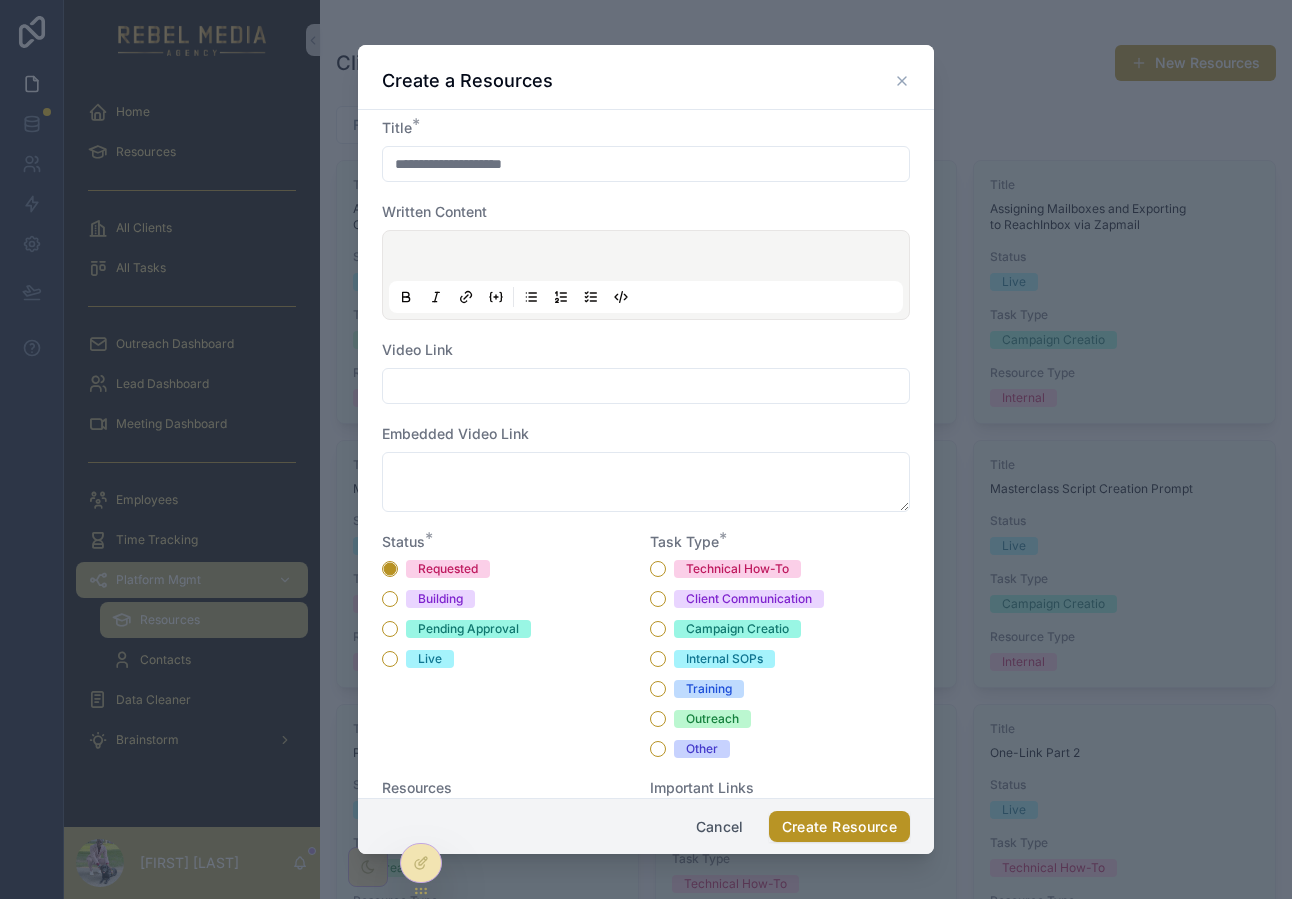 click on "**********" at bounding box center [646, 164] 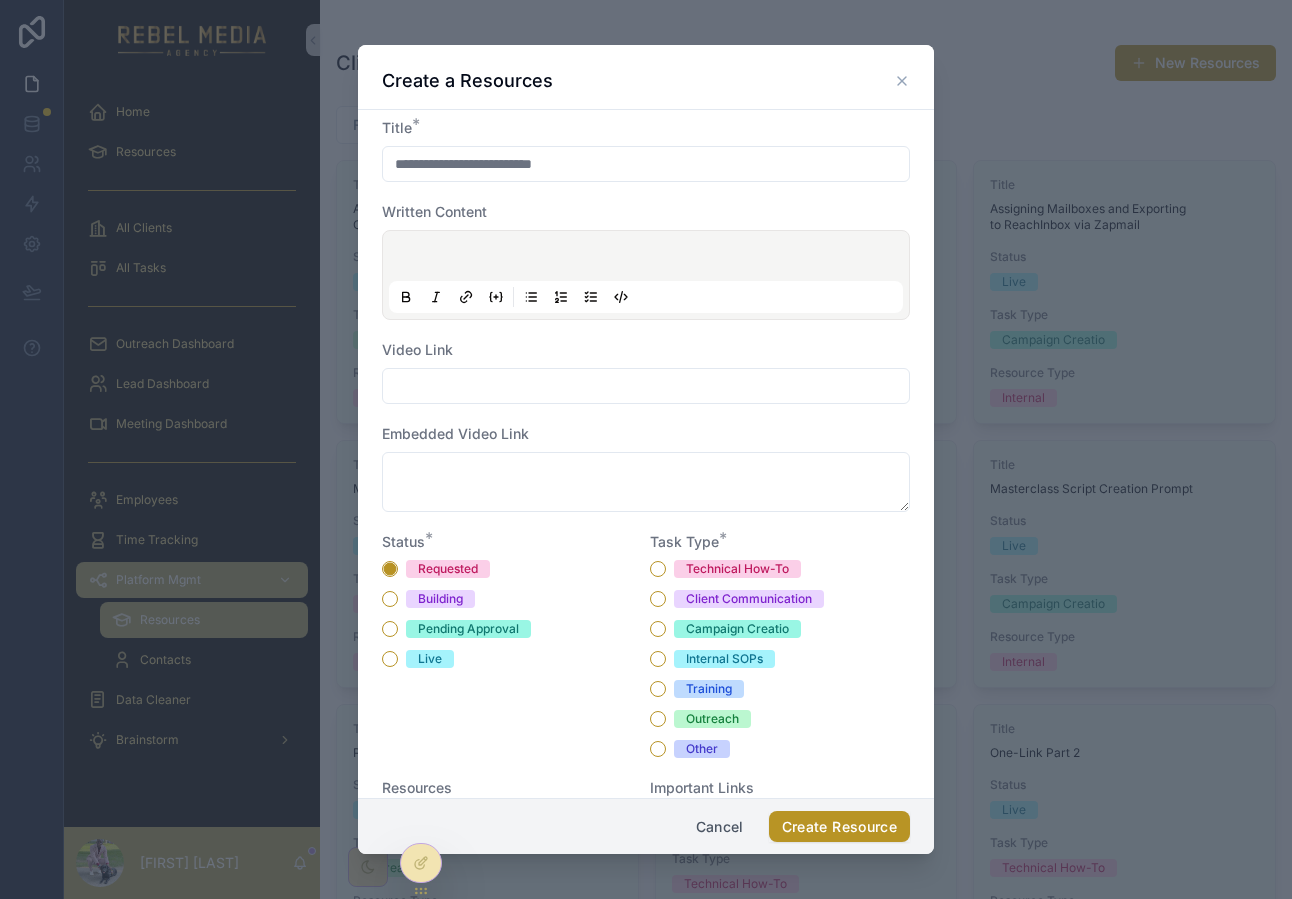 click on "**********" at bounding box center [646, 164] 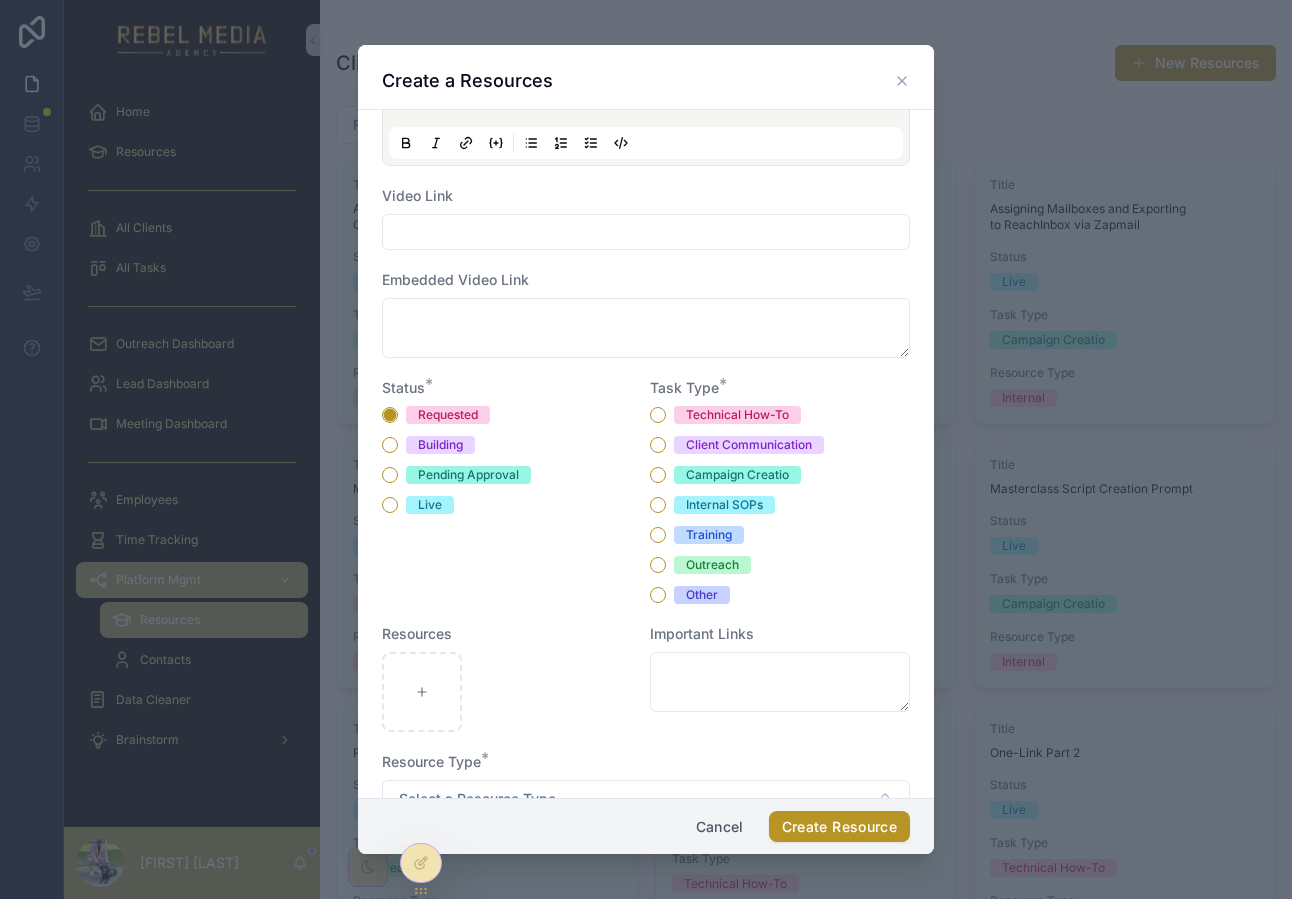 scroll, scrollTop: 165, scrollLeft: 0, axis: vertical 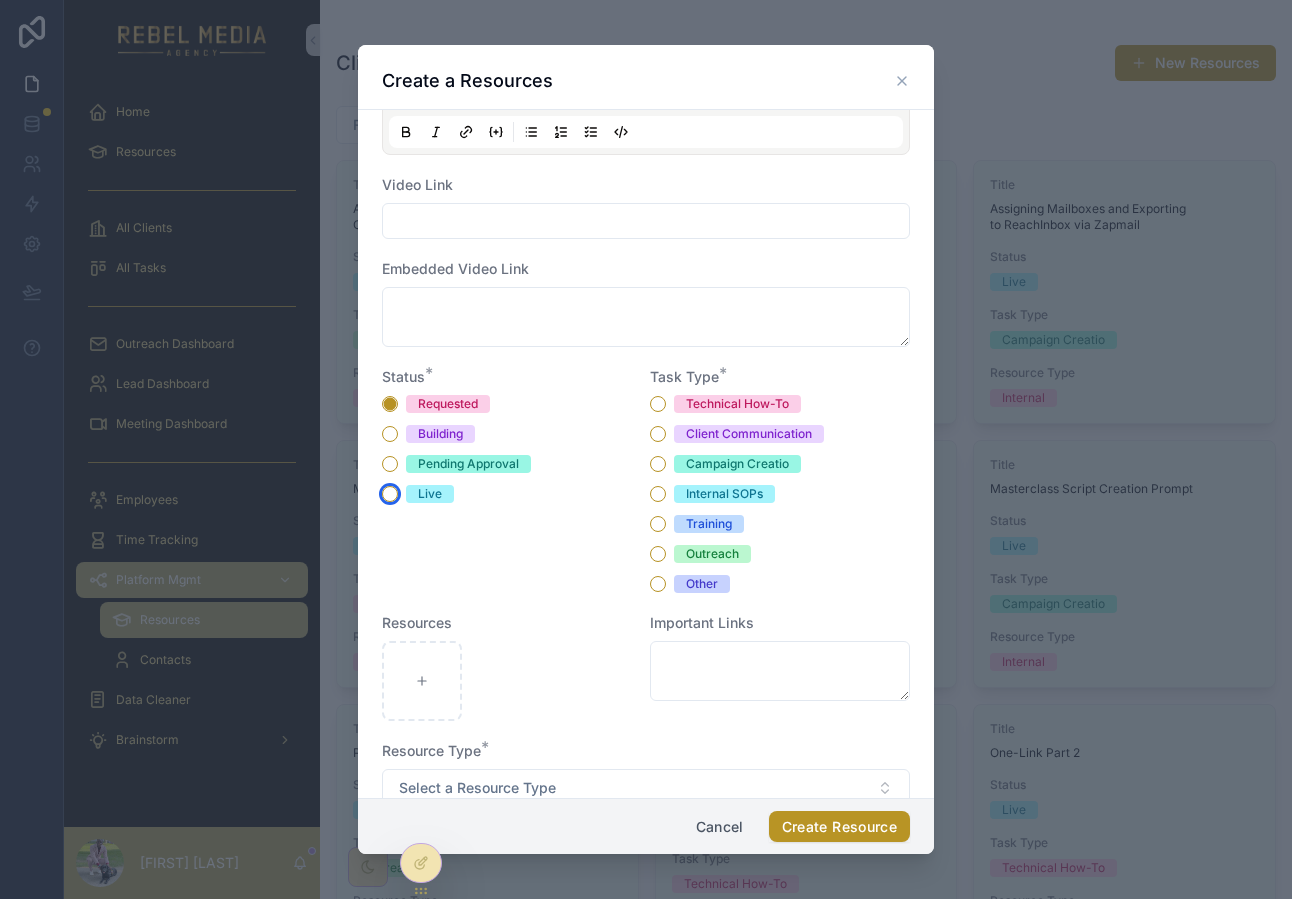 click on "Live" at bounding box center [390, 494] 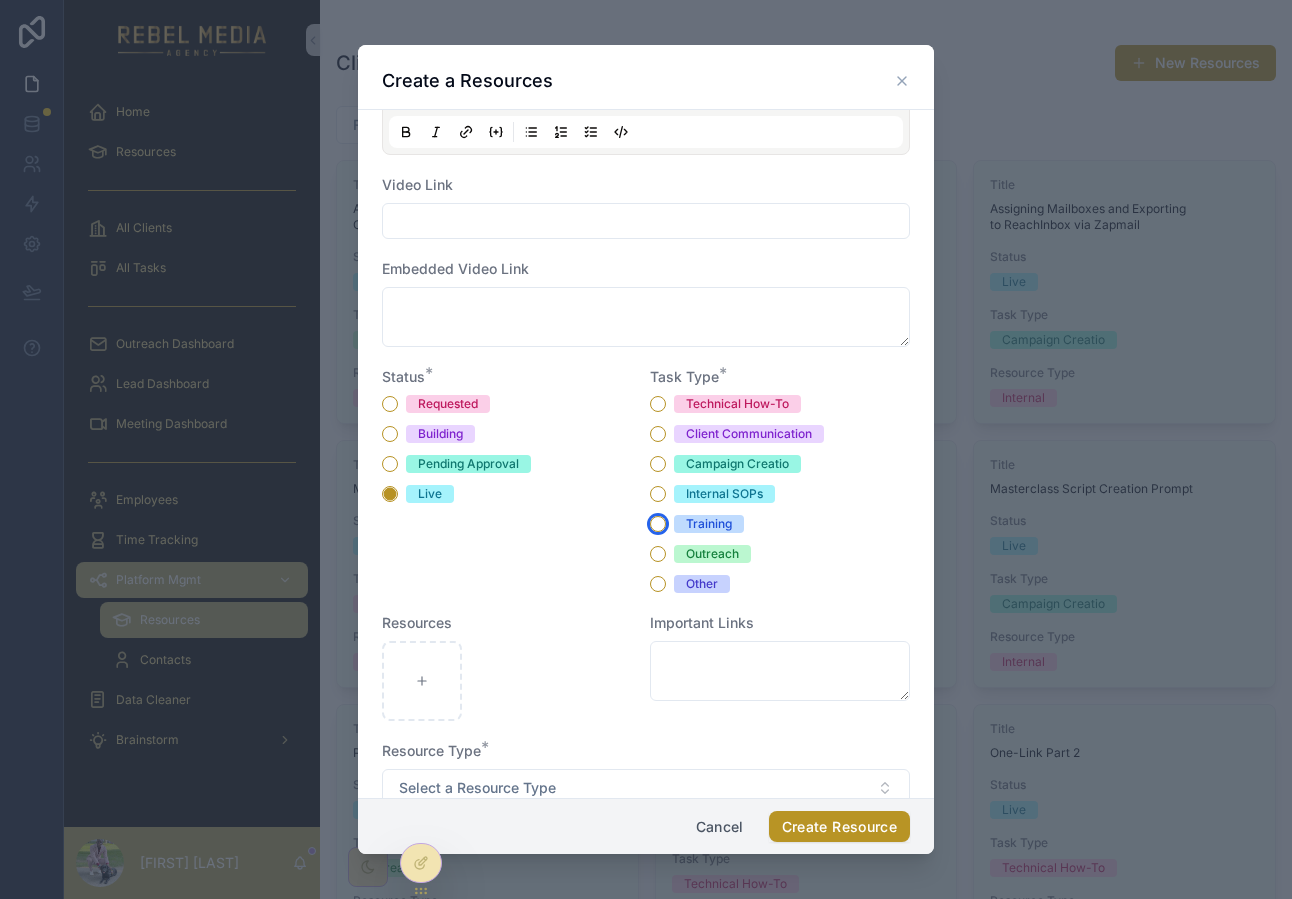 click on "Training" at bounding box center [658, 524] 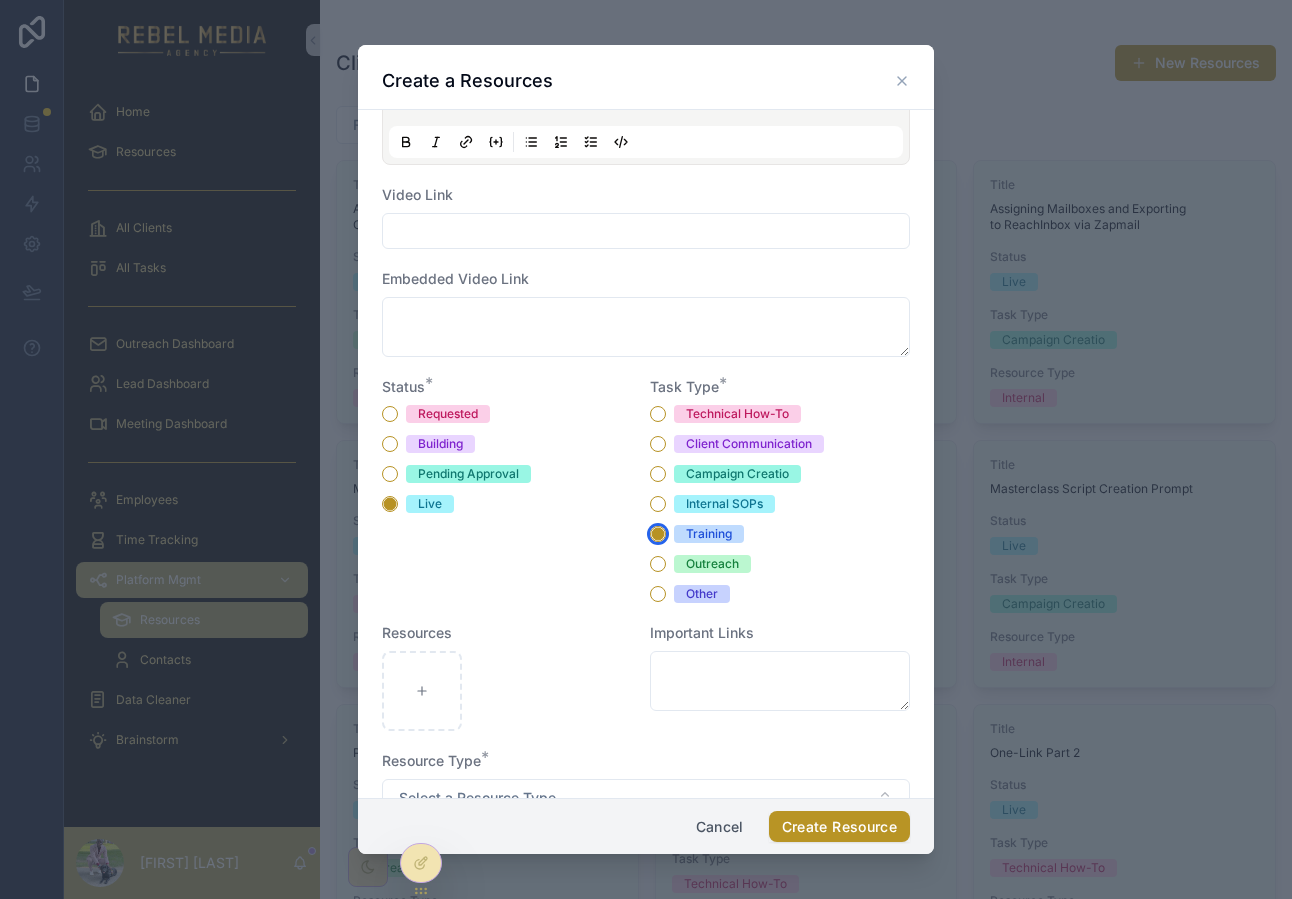 scroll, scrollTop: 210, scrollLeft: 0, axis: vertical 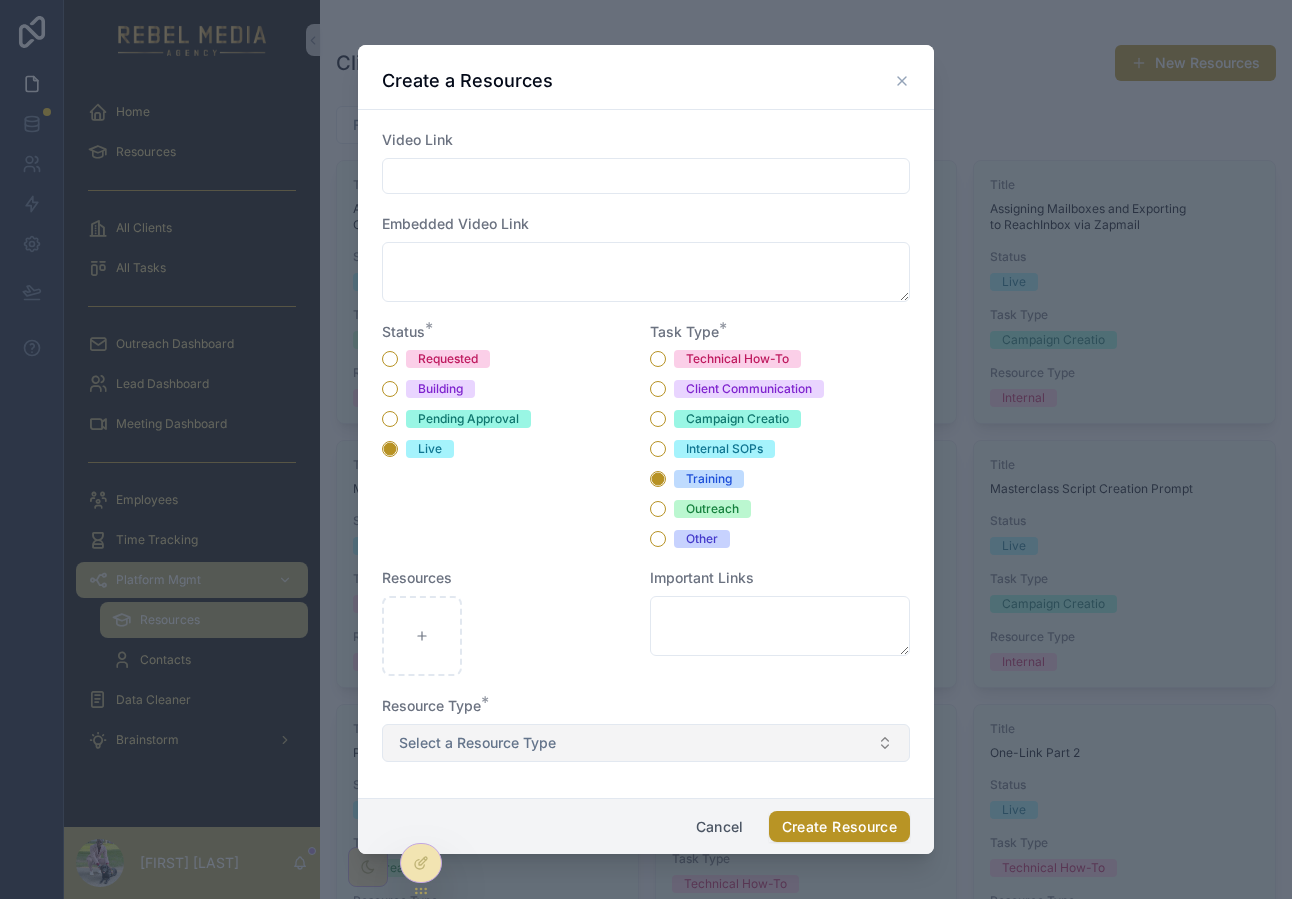 click on "Select a Resource Type" at bounding box center (477, 743) 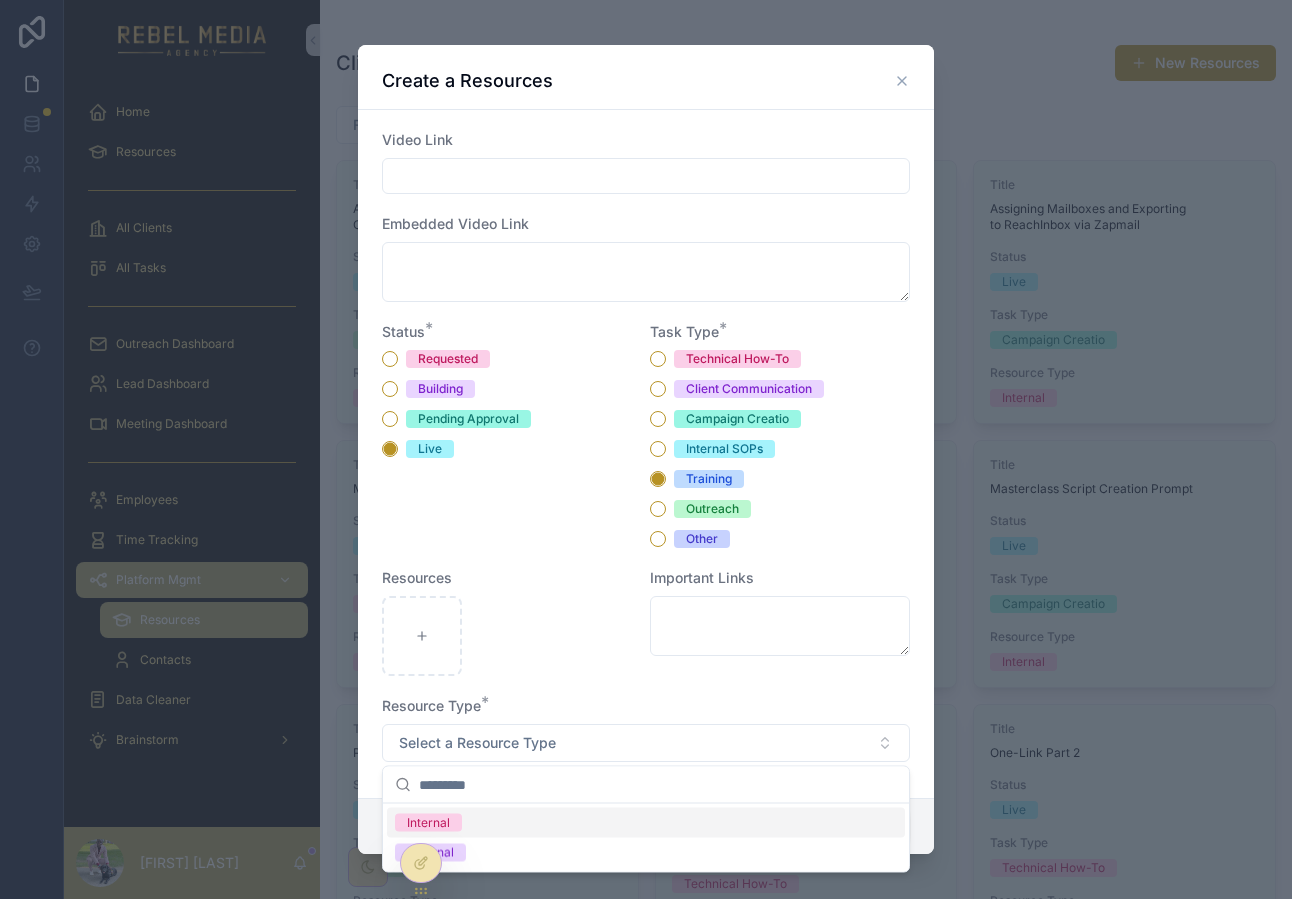 click on "Internal" at bounding box center [646, 823] 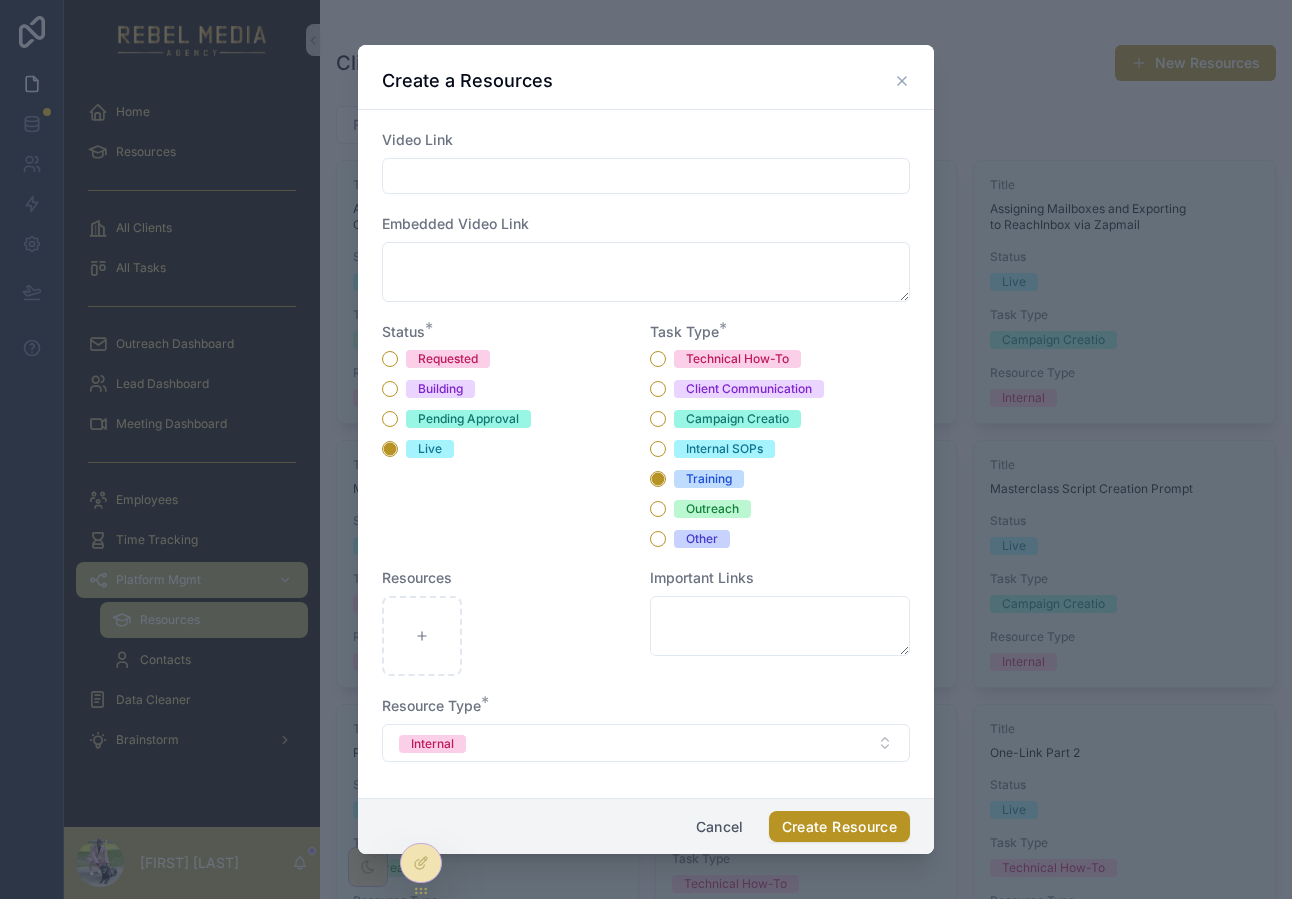 scroll, scrollTop: 0, scrollLeft: 0, axis: both 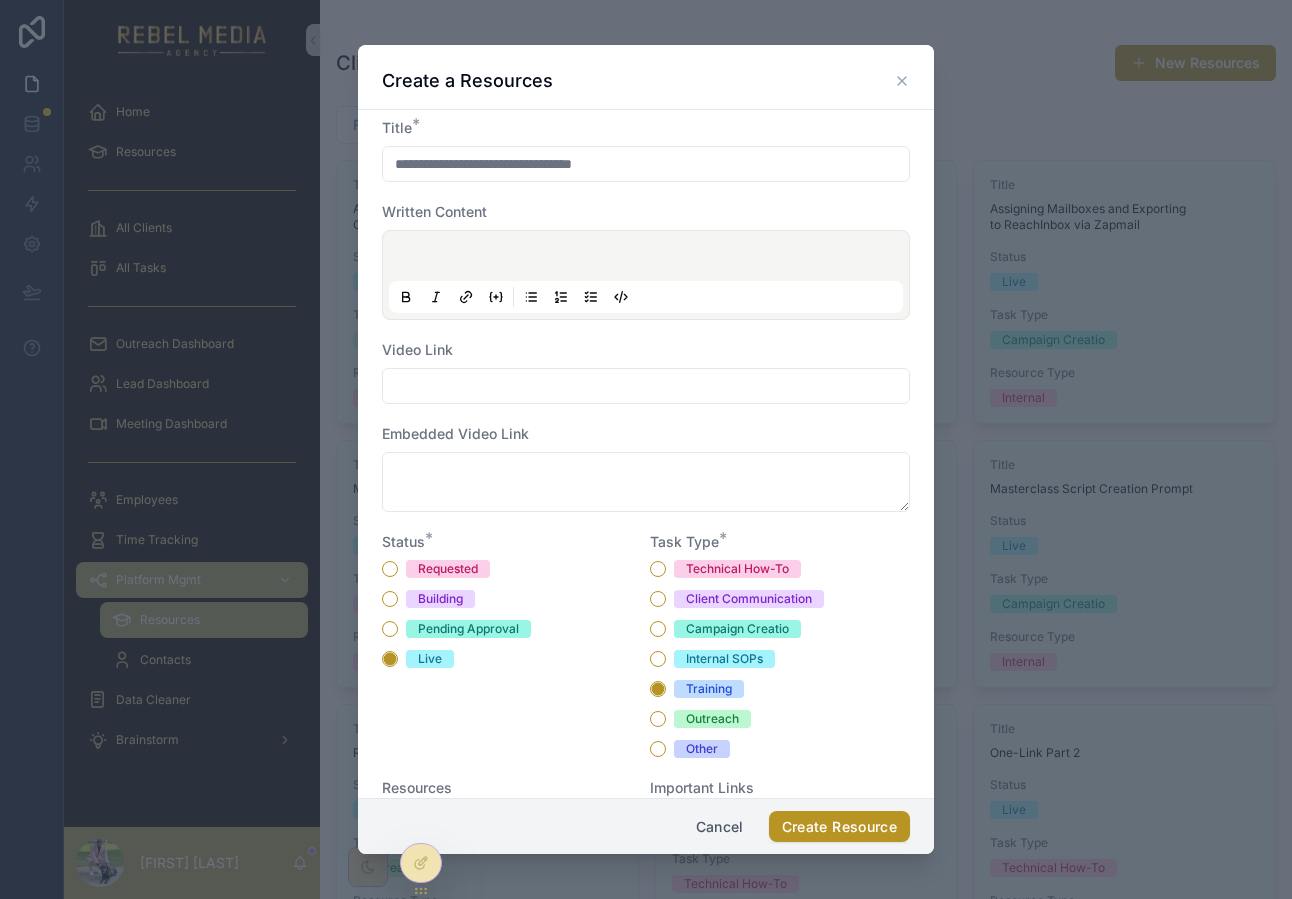 click at bounding box center [646, 275] 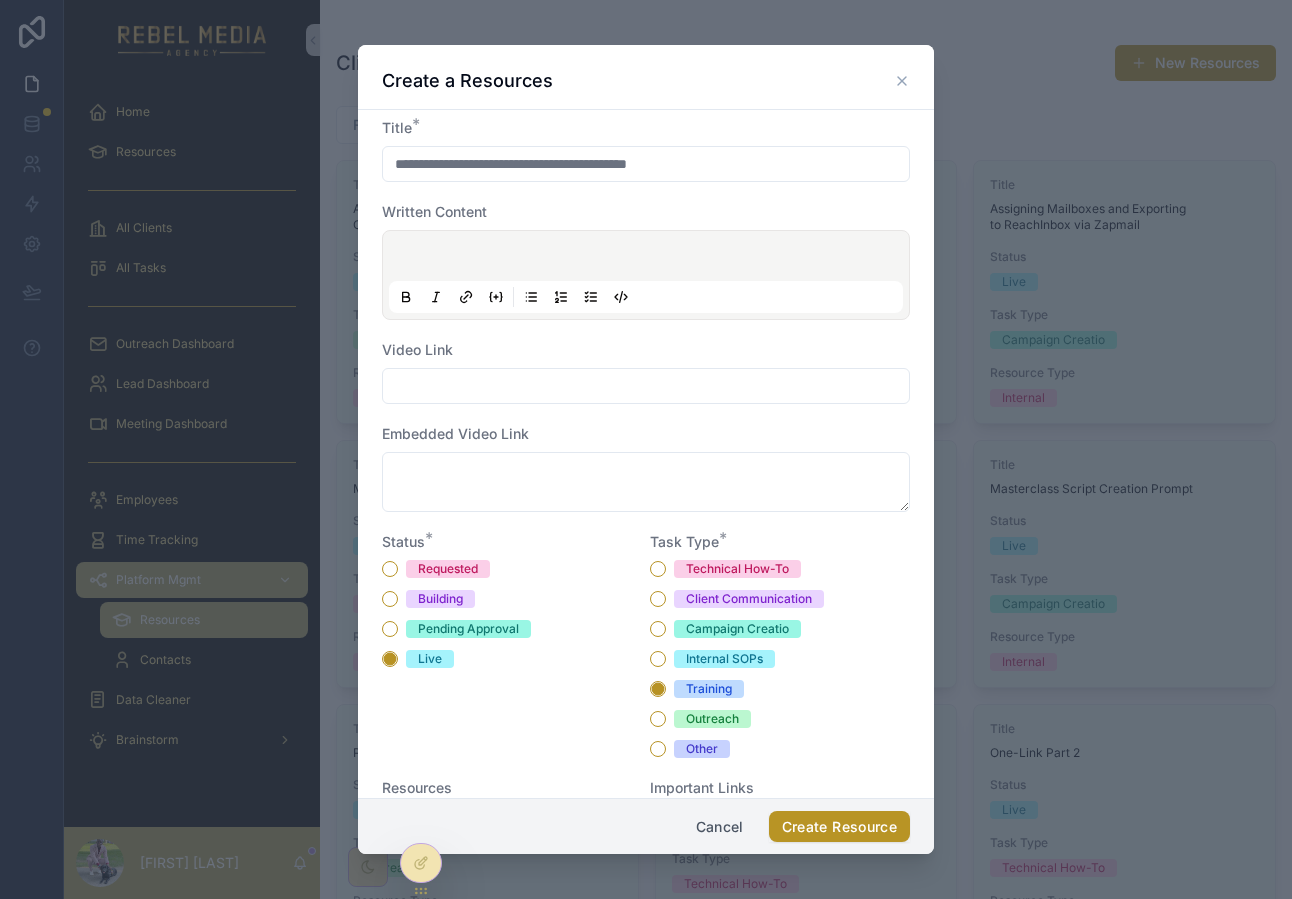 click on "**********" at bounding box center (646, 164) 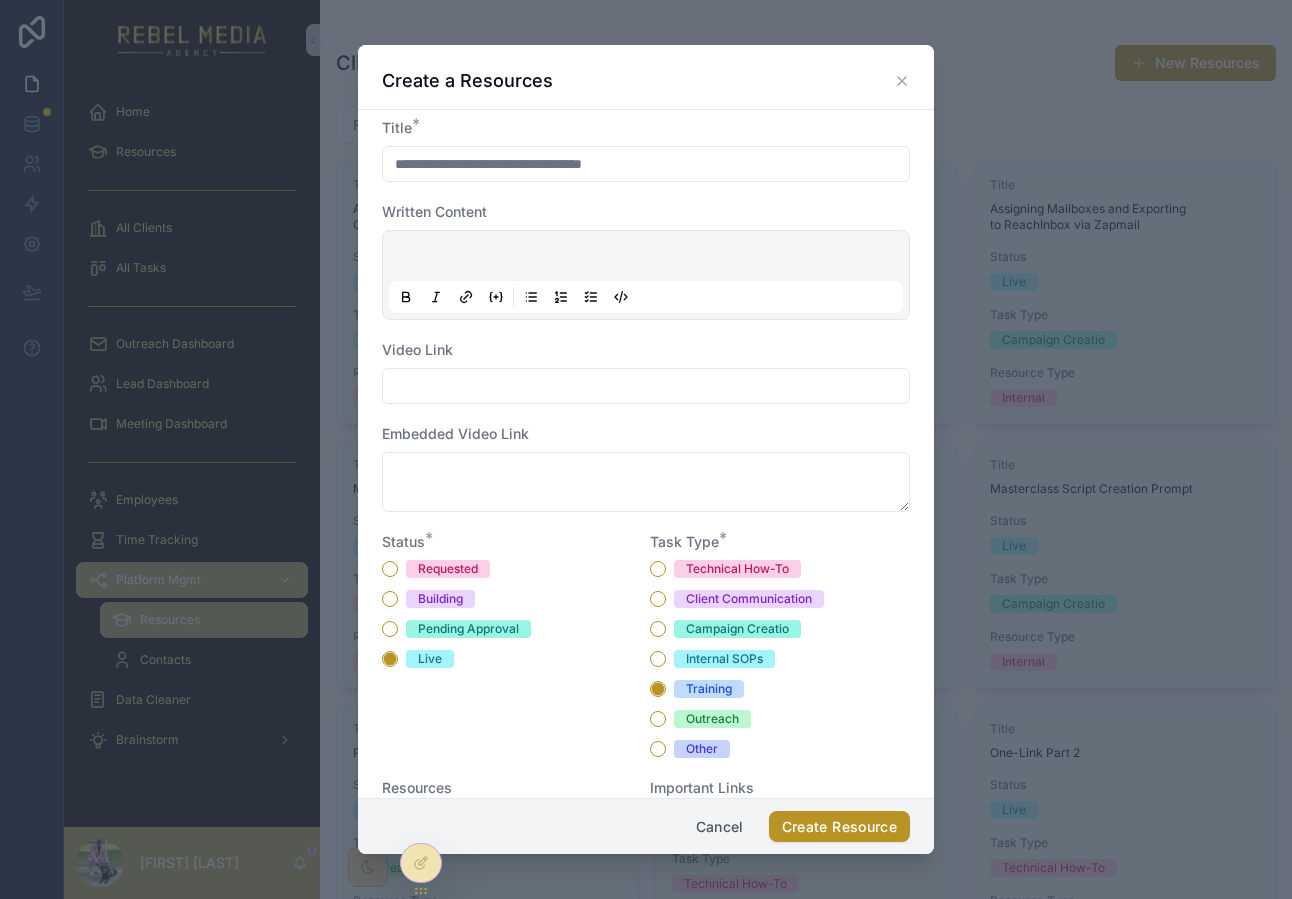 type on "**********" 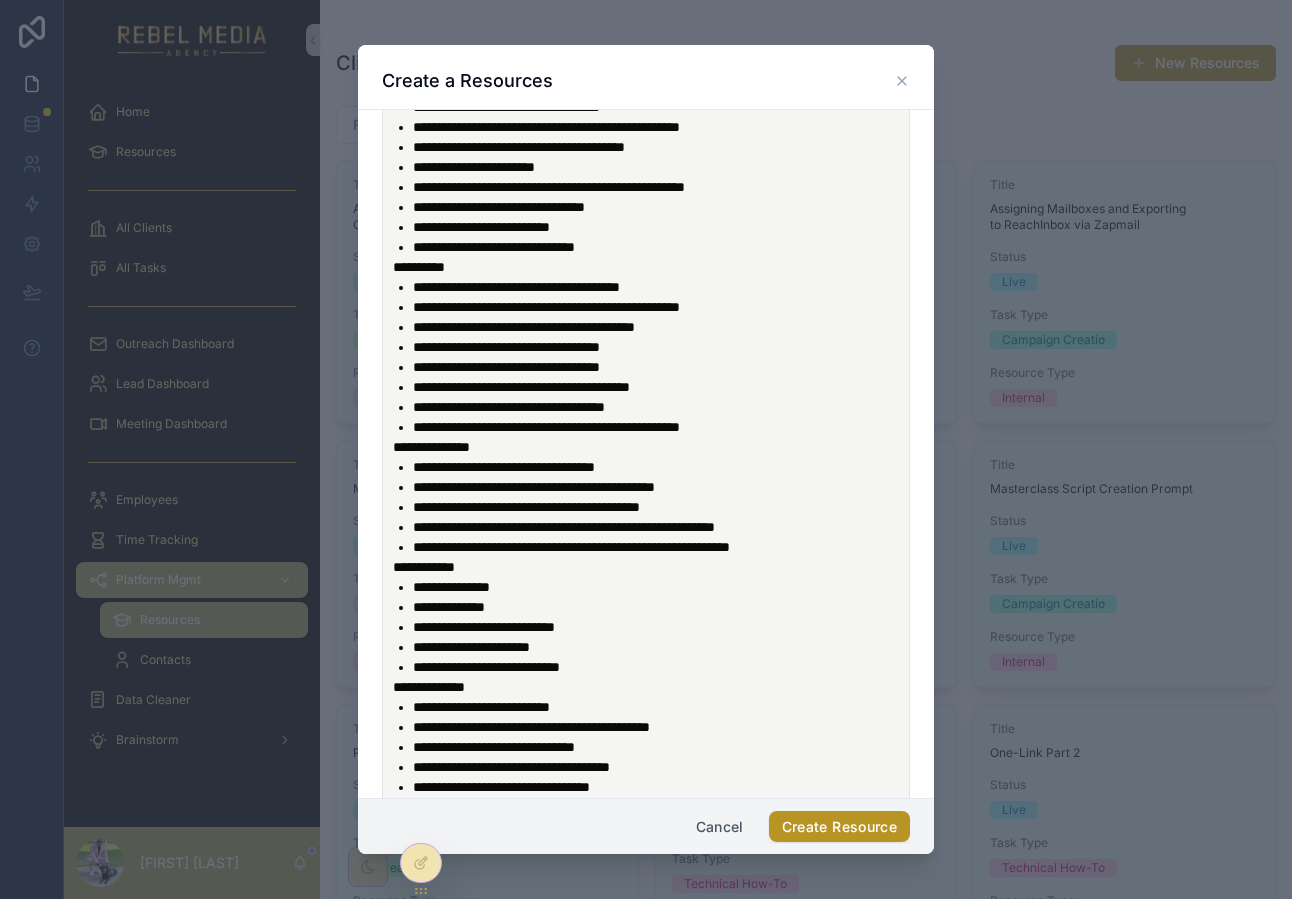 scroll, scrollTop: 1304, scrollLeft: 0, axis: vertical 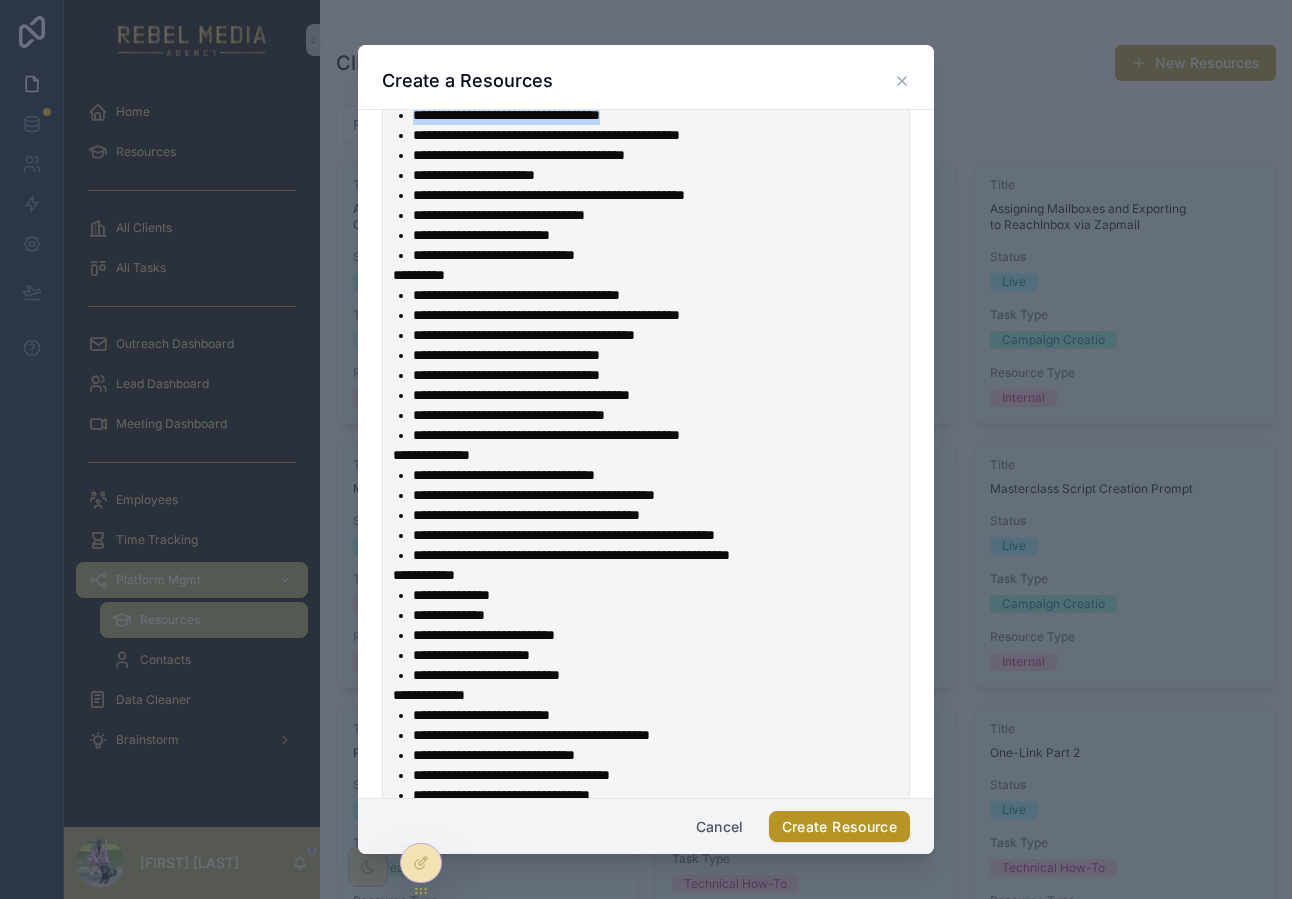drag, startPoint x: 411, startPoint y: 171, endPoint x: 745, endPoint y: 180, distance: 334.12125 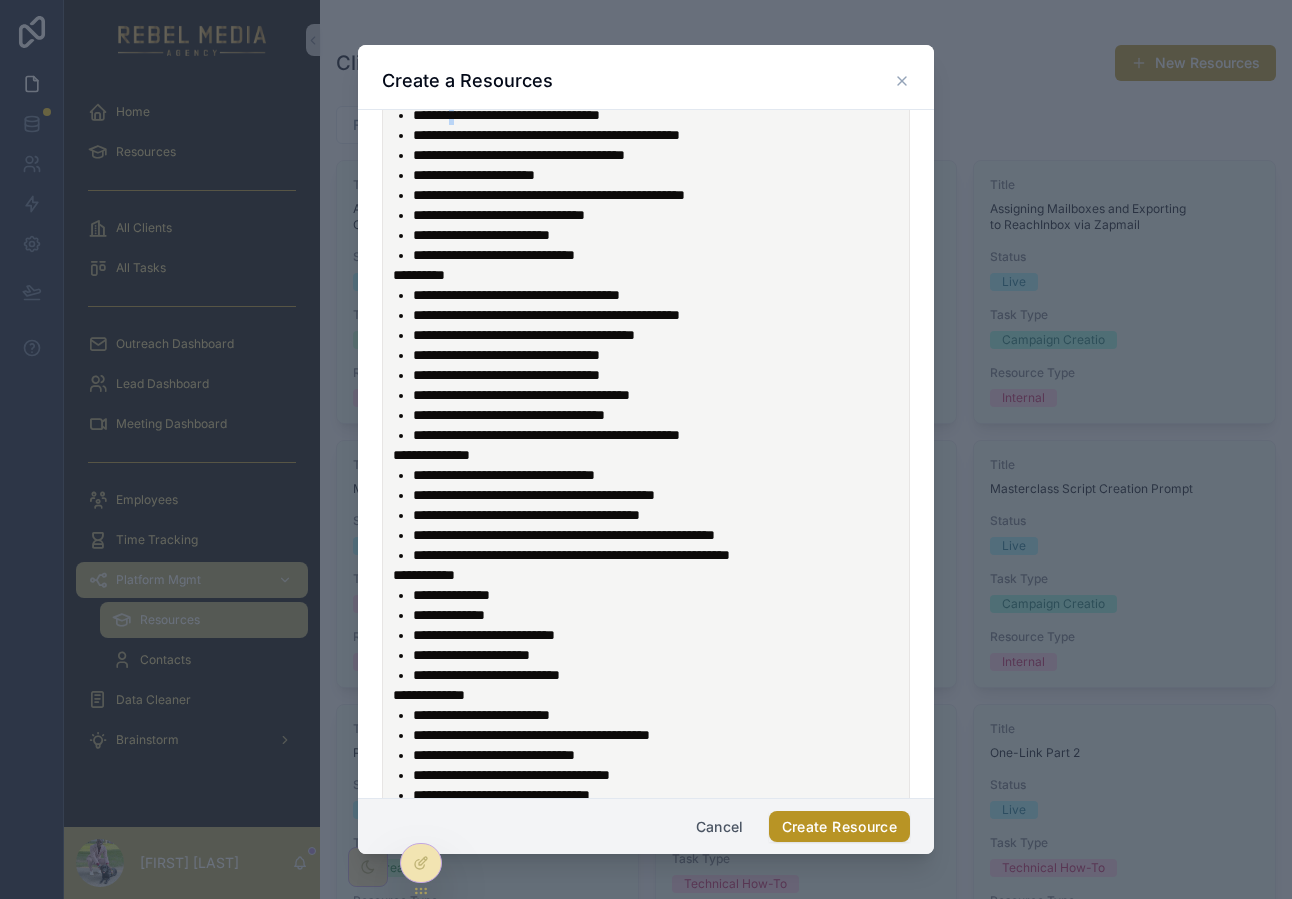 click on "**********" at bounding box center [506, 115] 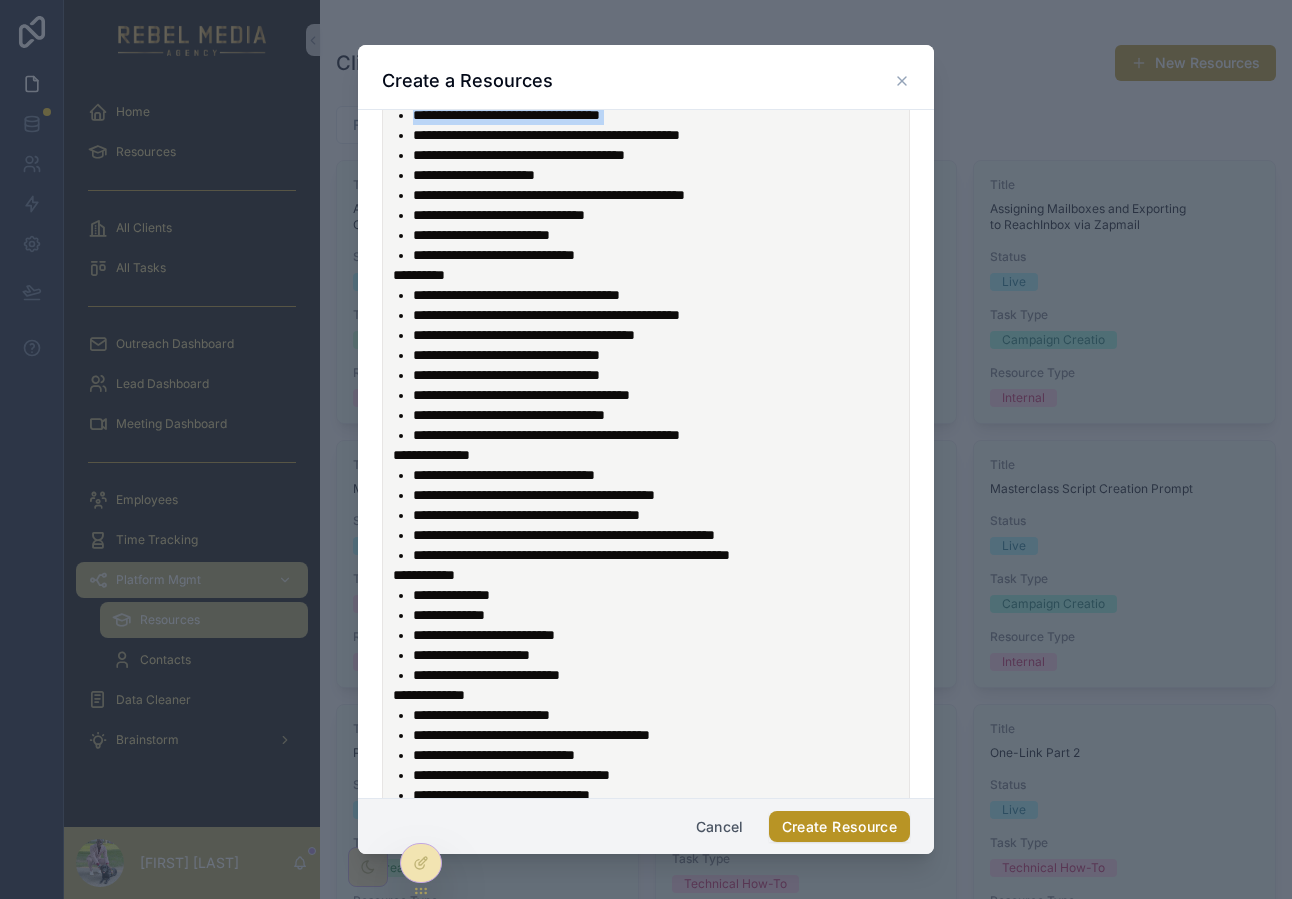click on "**********" at bounding box center [506, 115] 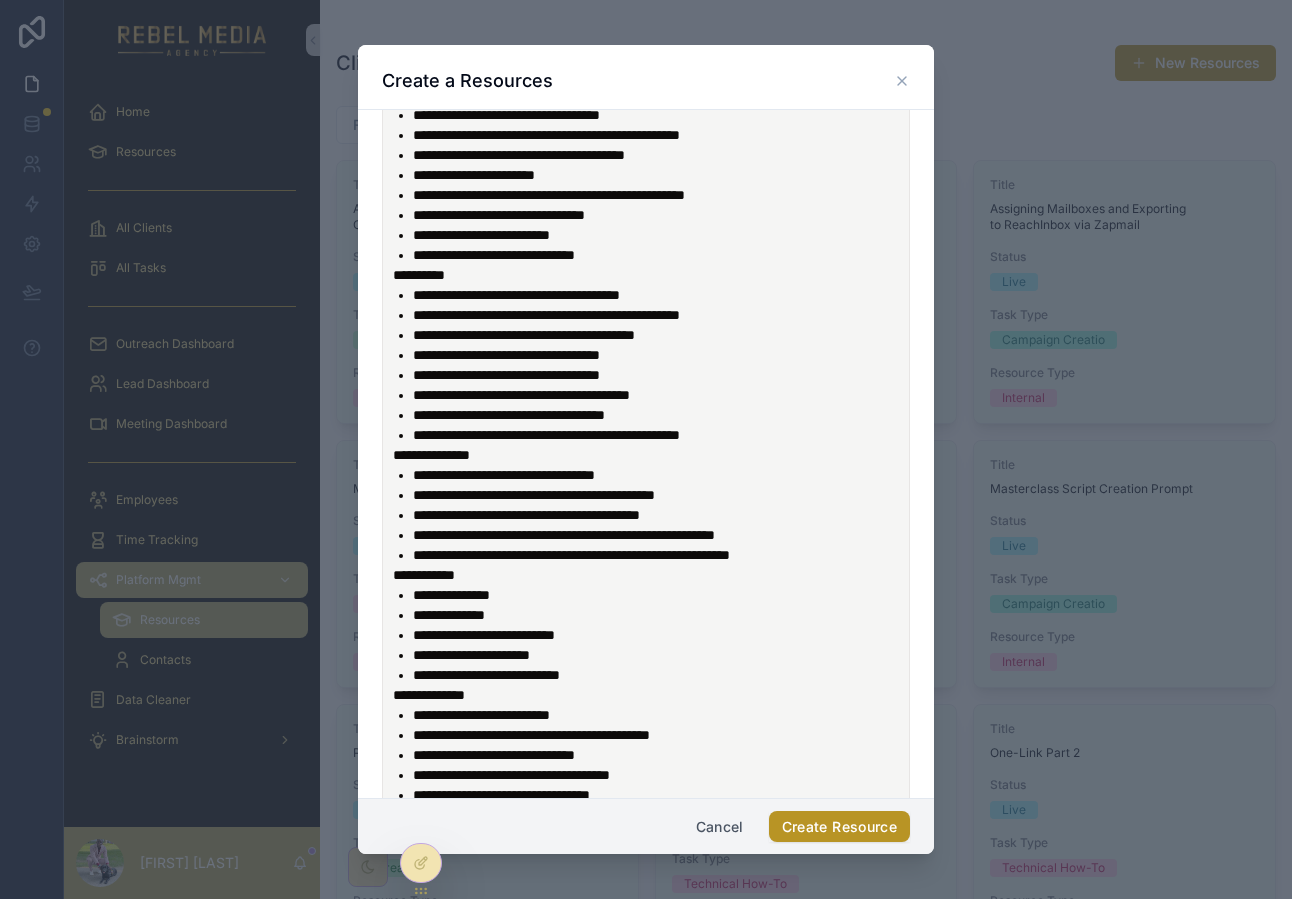 click on "**********" at bounding box center (506, 115) 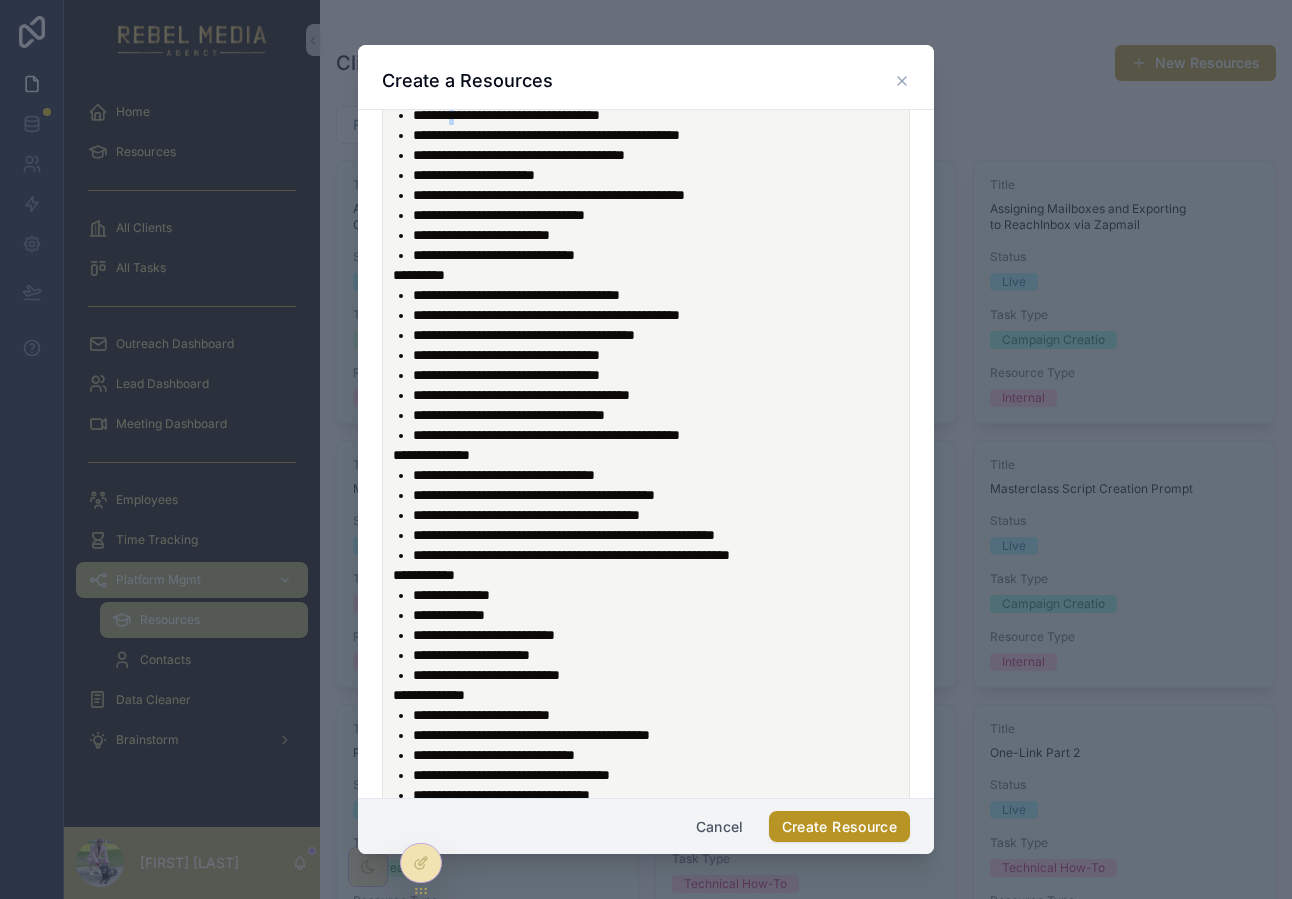 click on "**********" at bounding box center (506, 115) 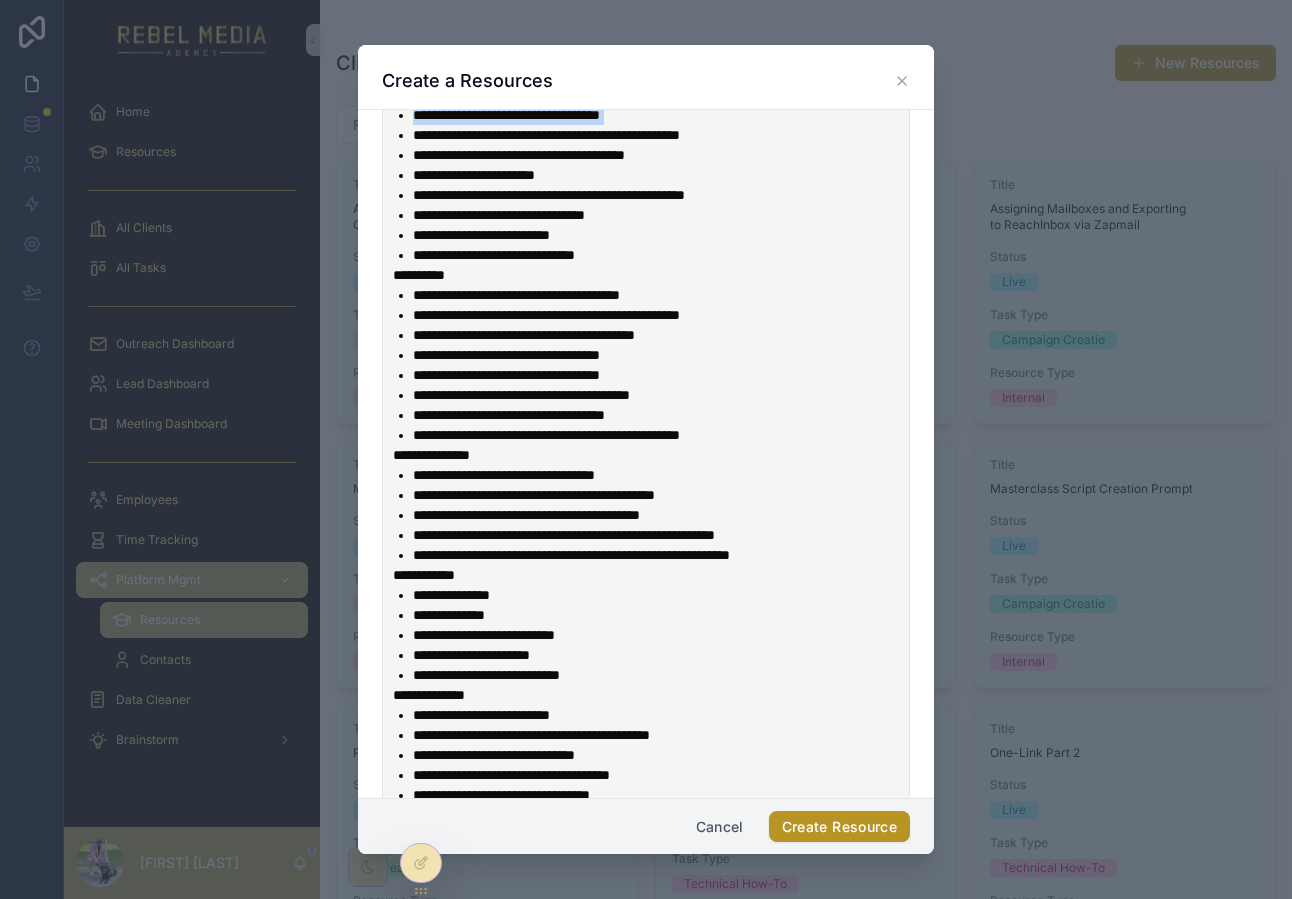 click on "**********" at bounding box center [506, 115] 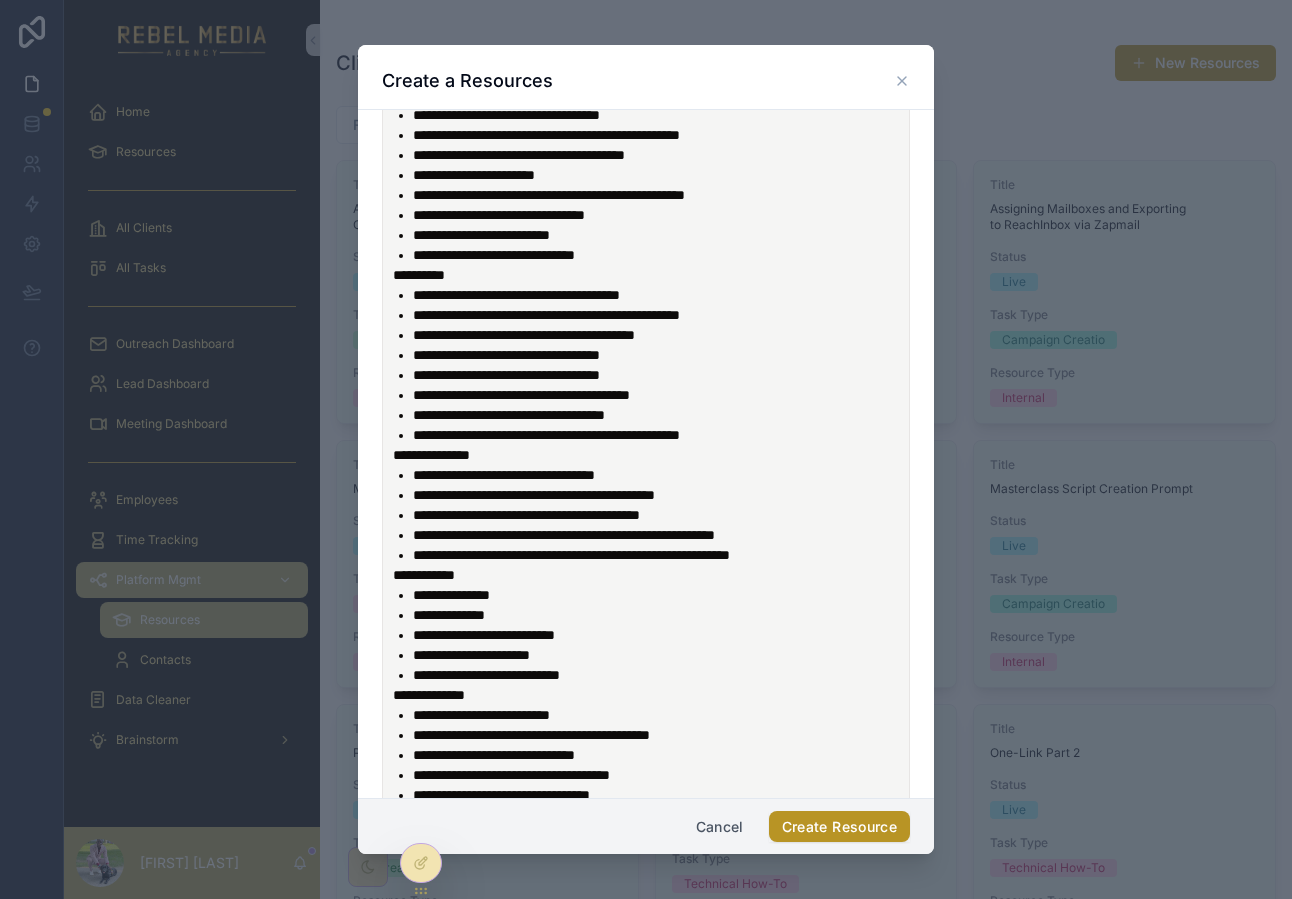click on "**********" at bounding box center (546, 135) 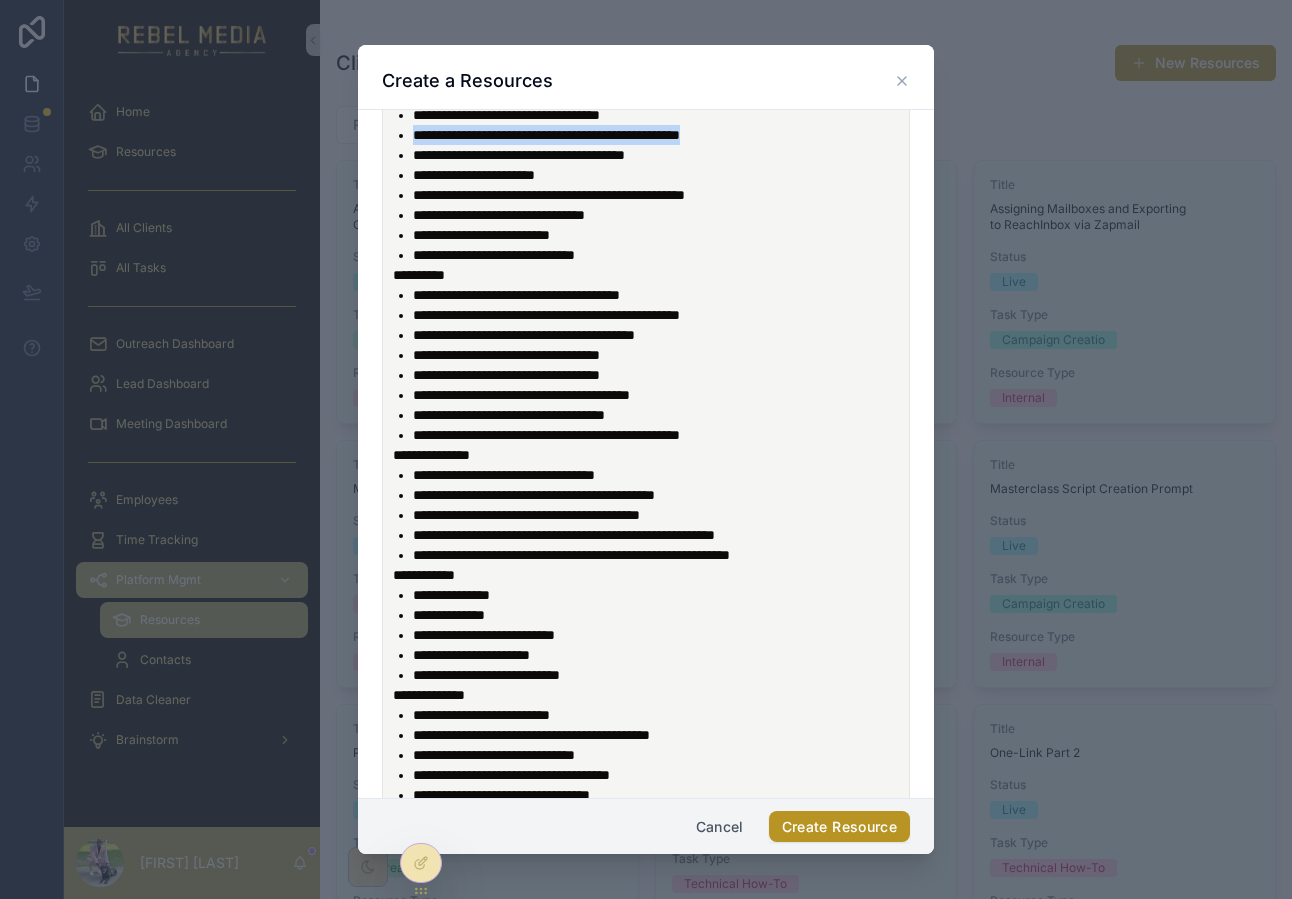 drag, startPoint x: 418, startPoint y: 195, endPoint x: 773, endPoint y: 195, distance: 355 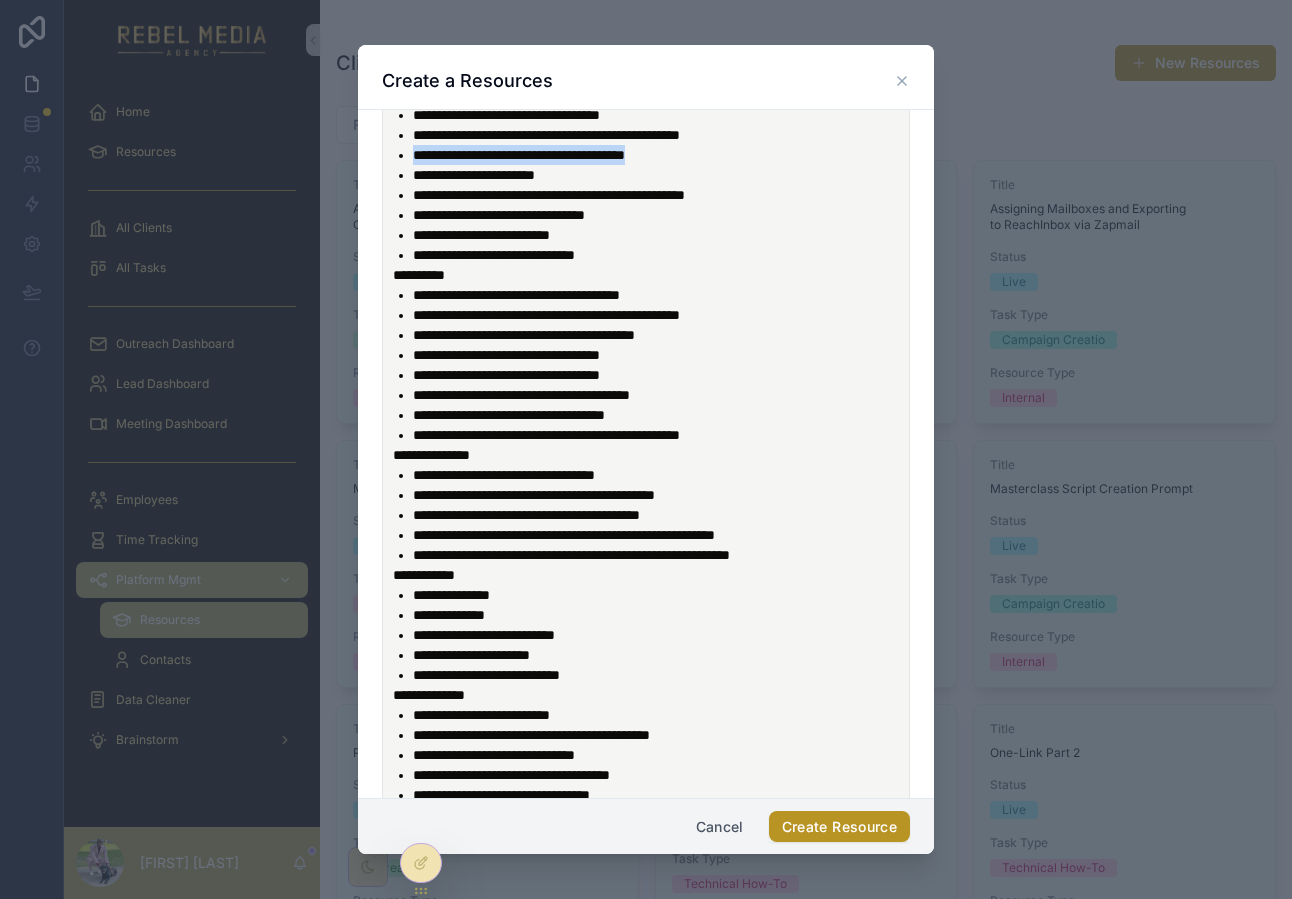 drag, startPoint x: 409, startPoint y: 217, endPoint x: 709, endPoint y: 218, distance: 300.00168 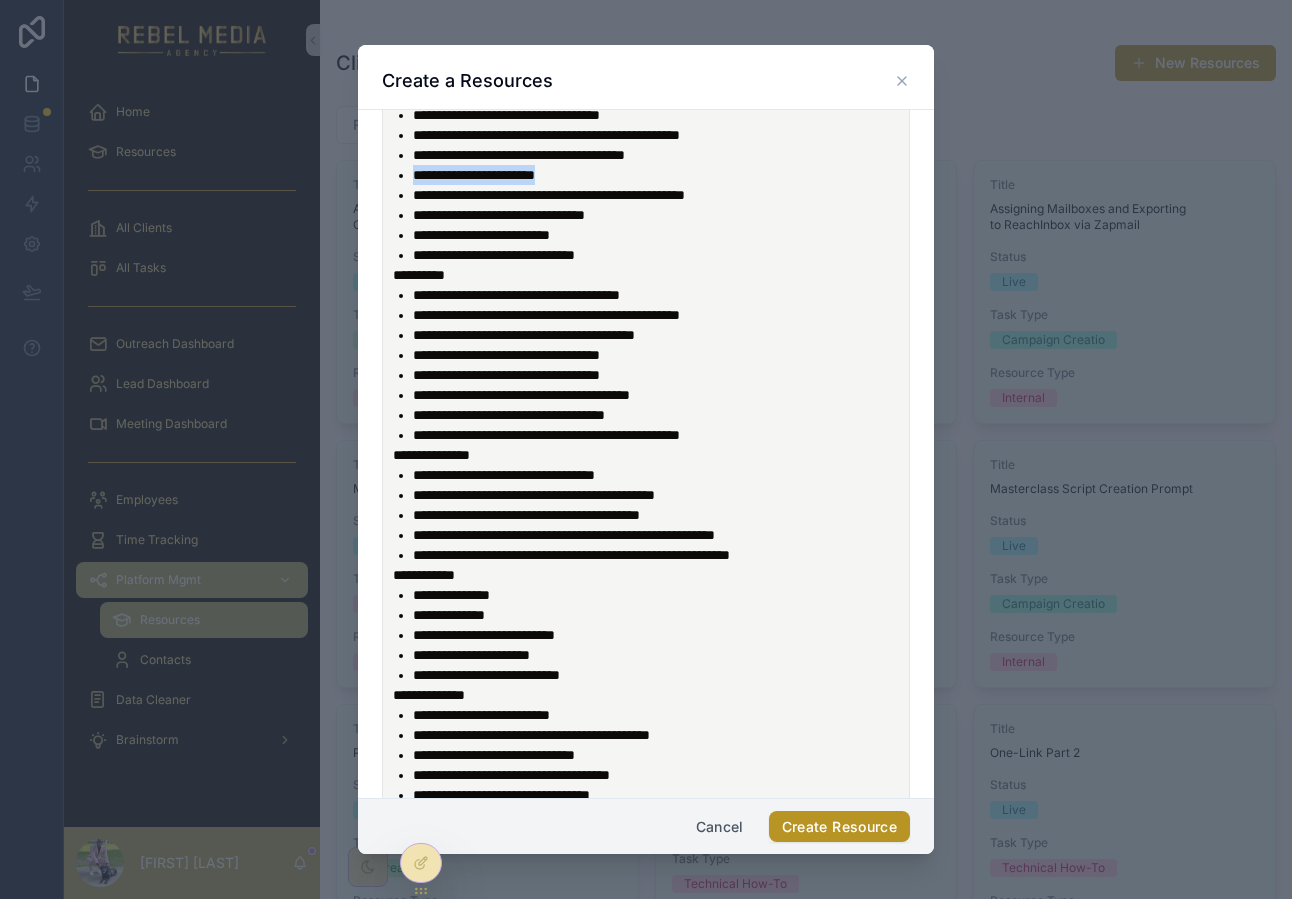 drag, startPoint x: 406, startPoint y: 239, endPoint x: 608, endPoint y: 238, distance: 202.00247 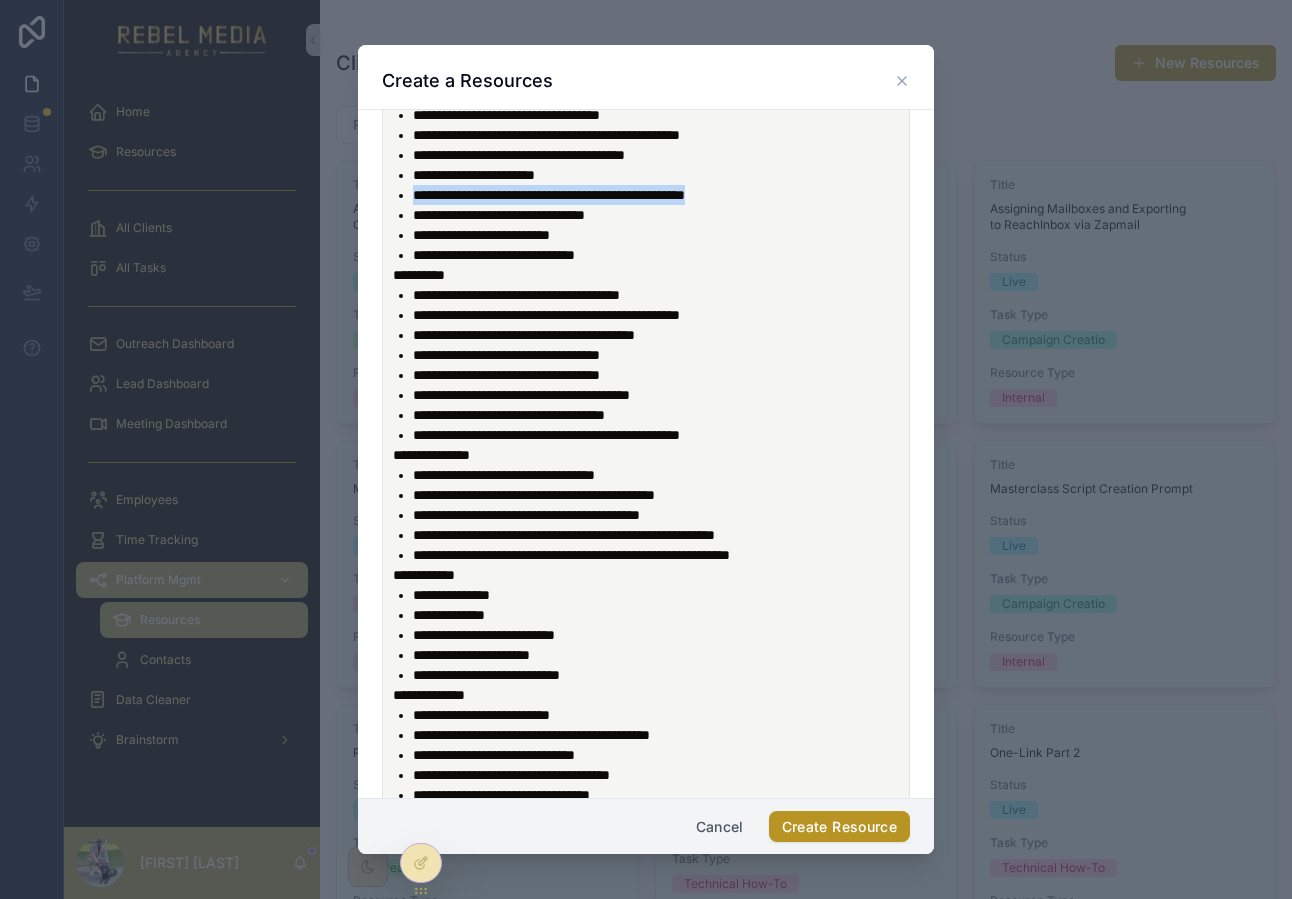 drag, startPoint x: 409, startPoint y: 250, endPoint x: 802, endPoint y: 257, distance: 393.06235 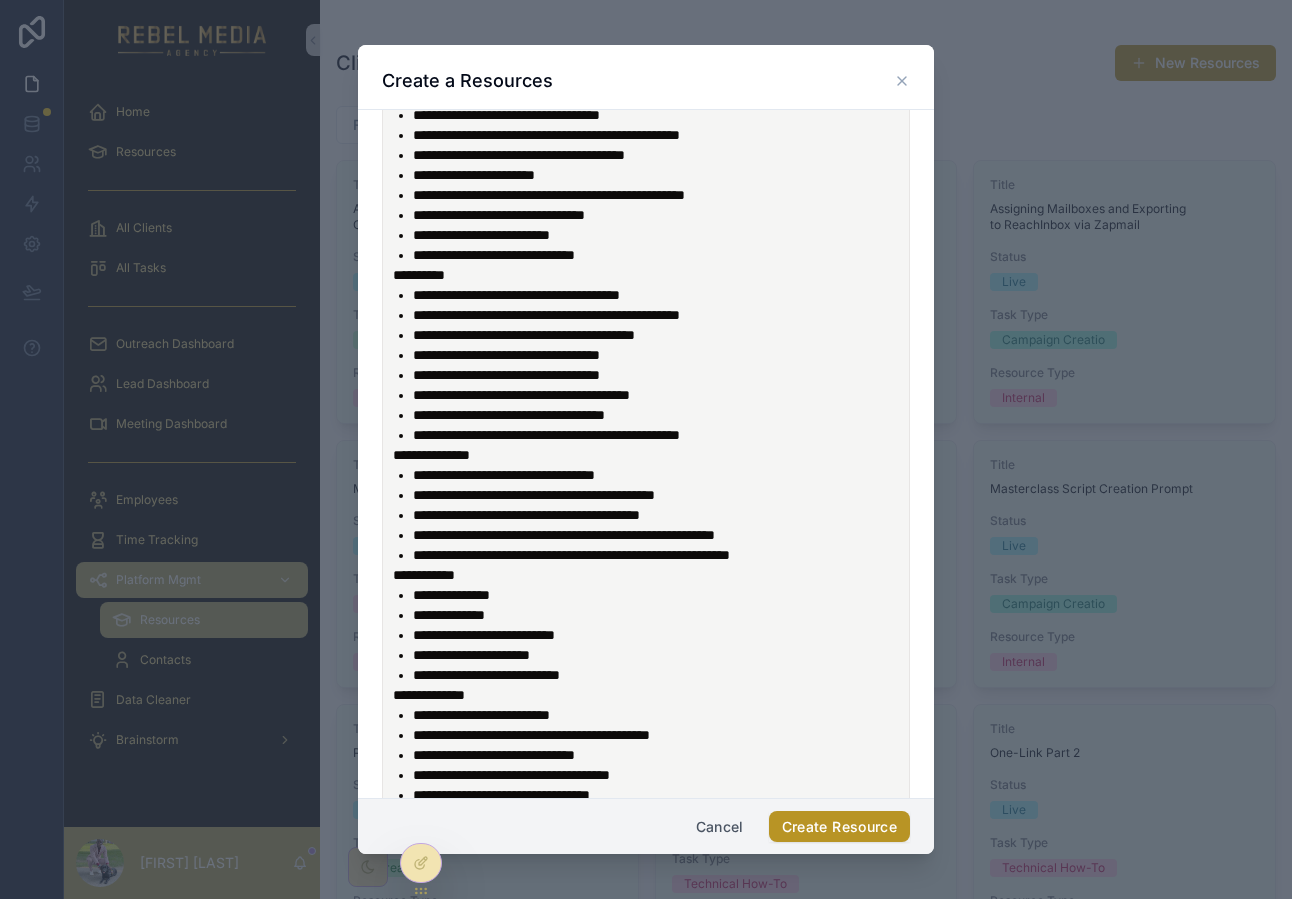 click on "**********" at bounding box center [499, 215] 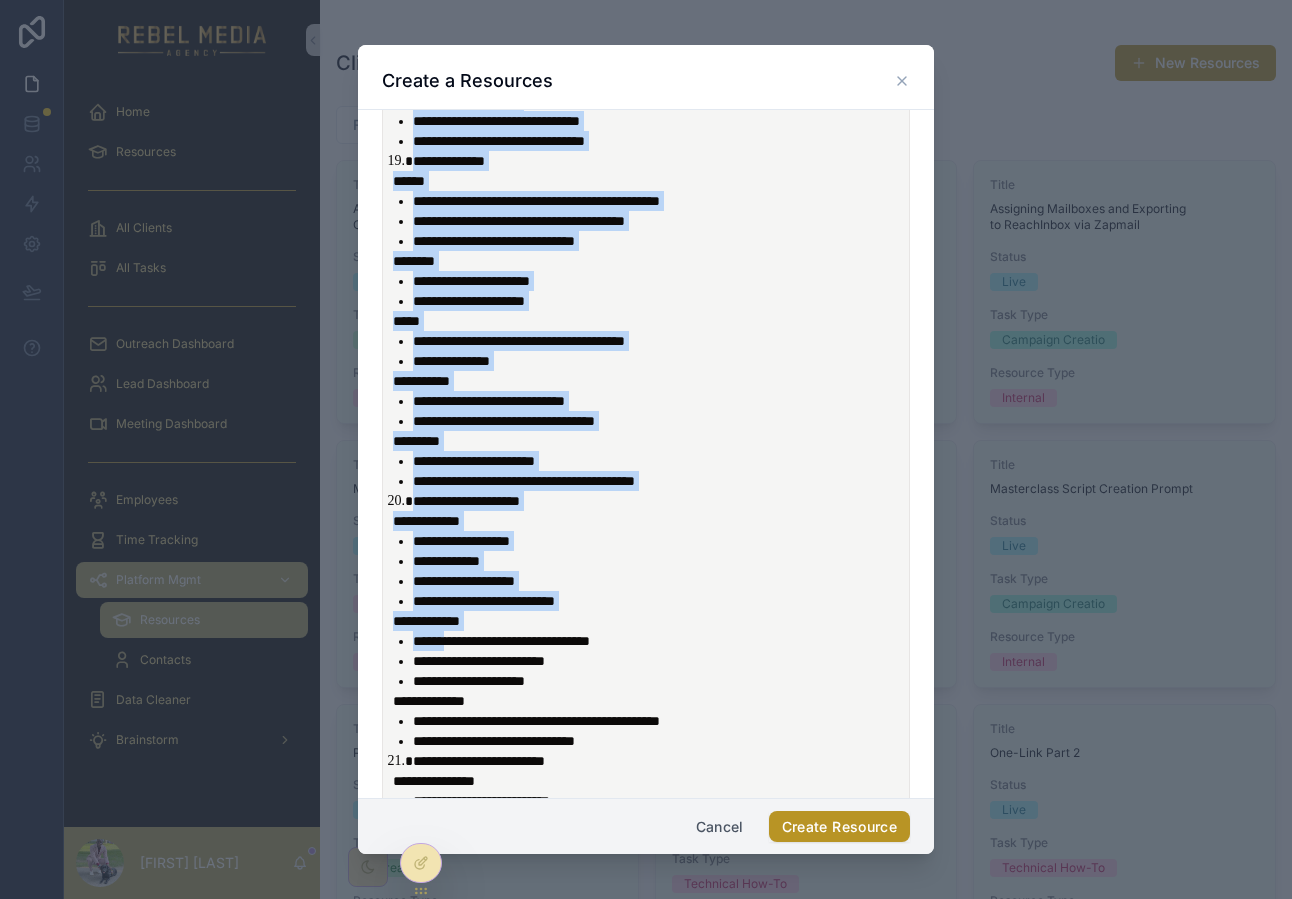 drag, startPoint x: 417, startPoint y: 165, endPoint x: 466, endPoint y: 793, distance: 629.90875 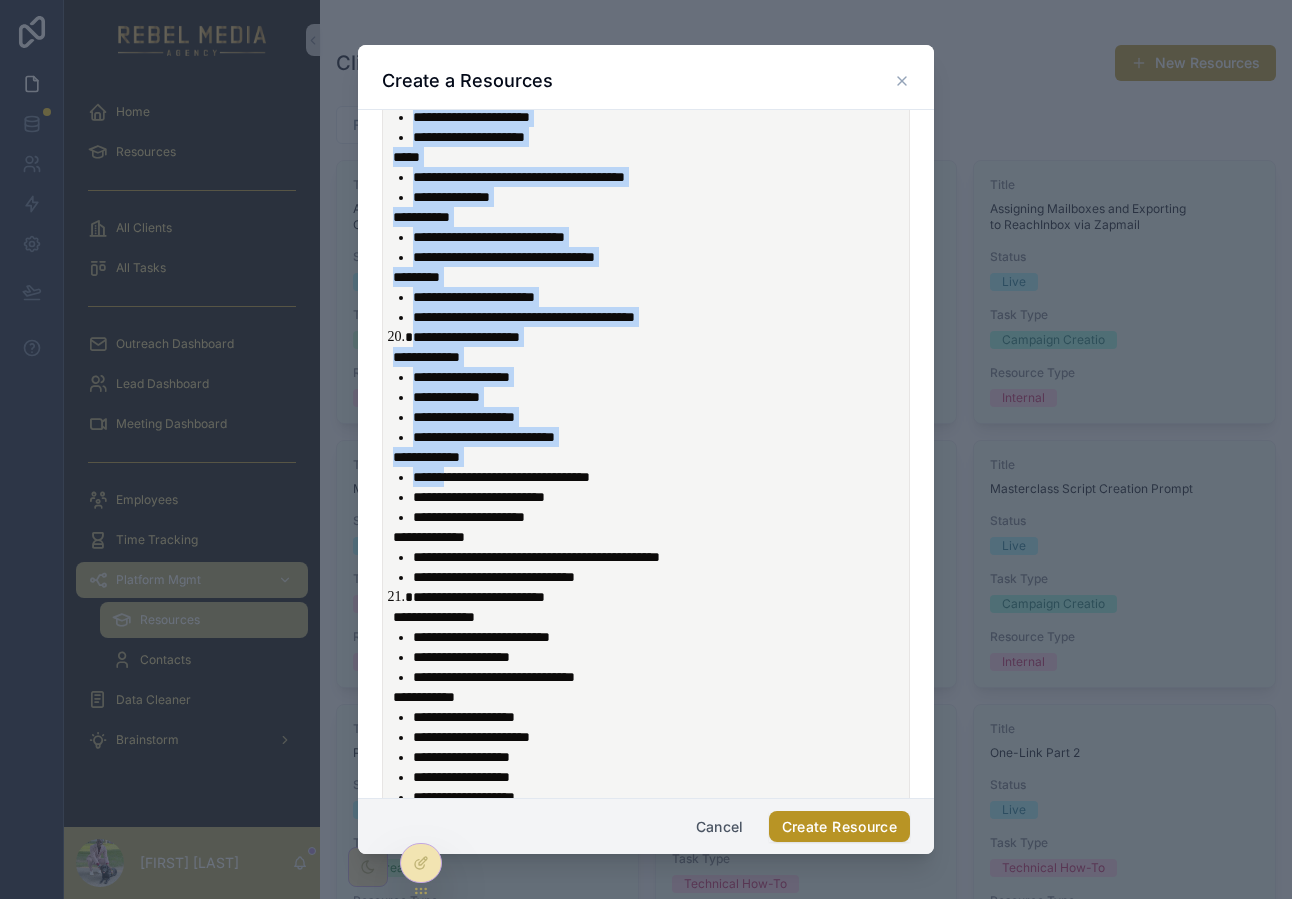 scroll, scrollTop: 4485, scrollLeft: 0, axis: vertical 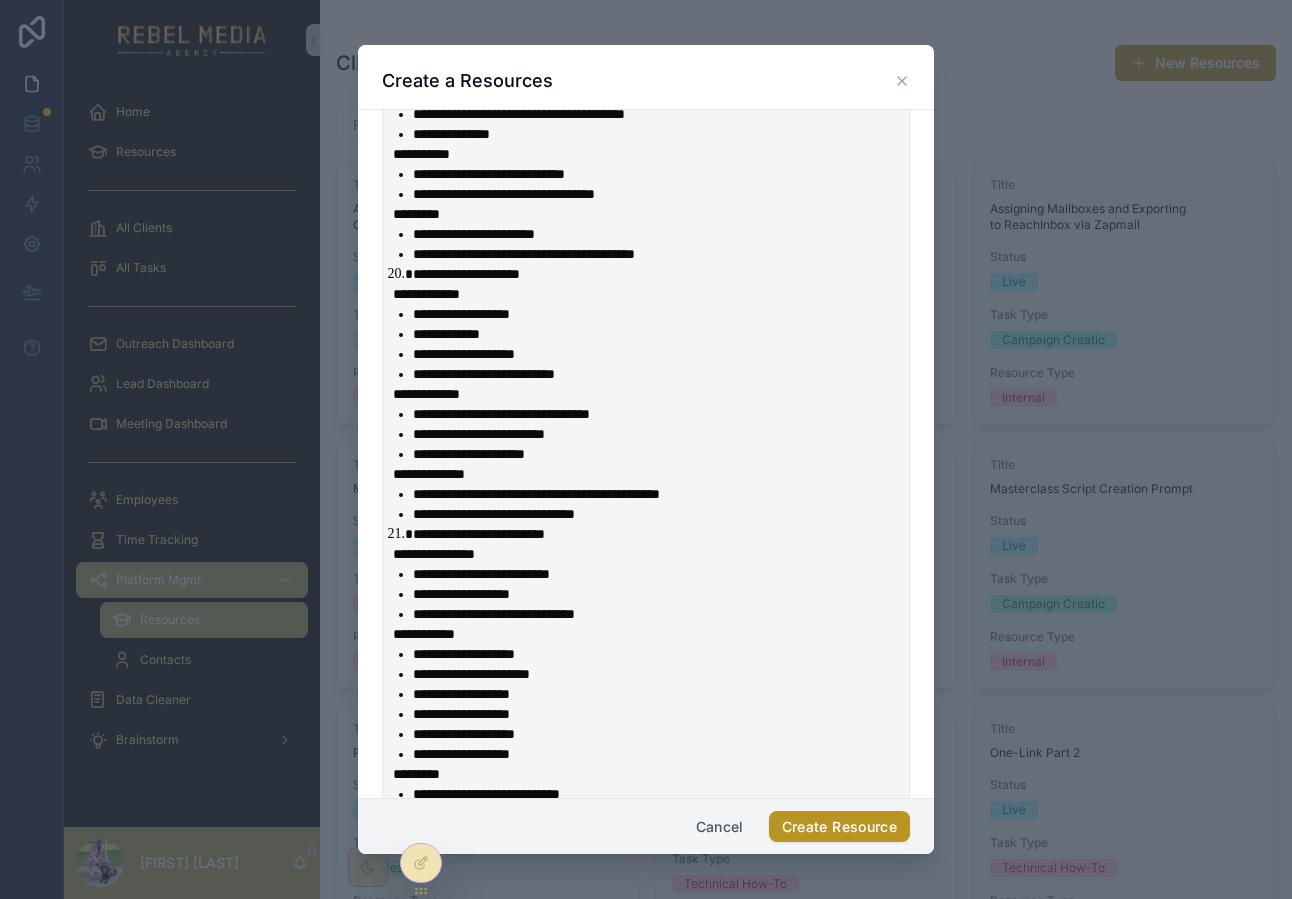 click on "**********" at bounding box center (660, 514) 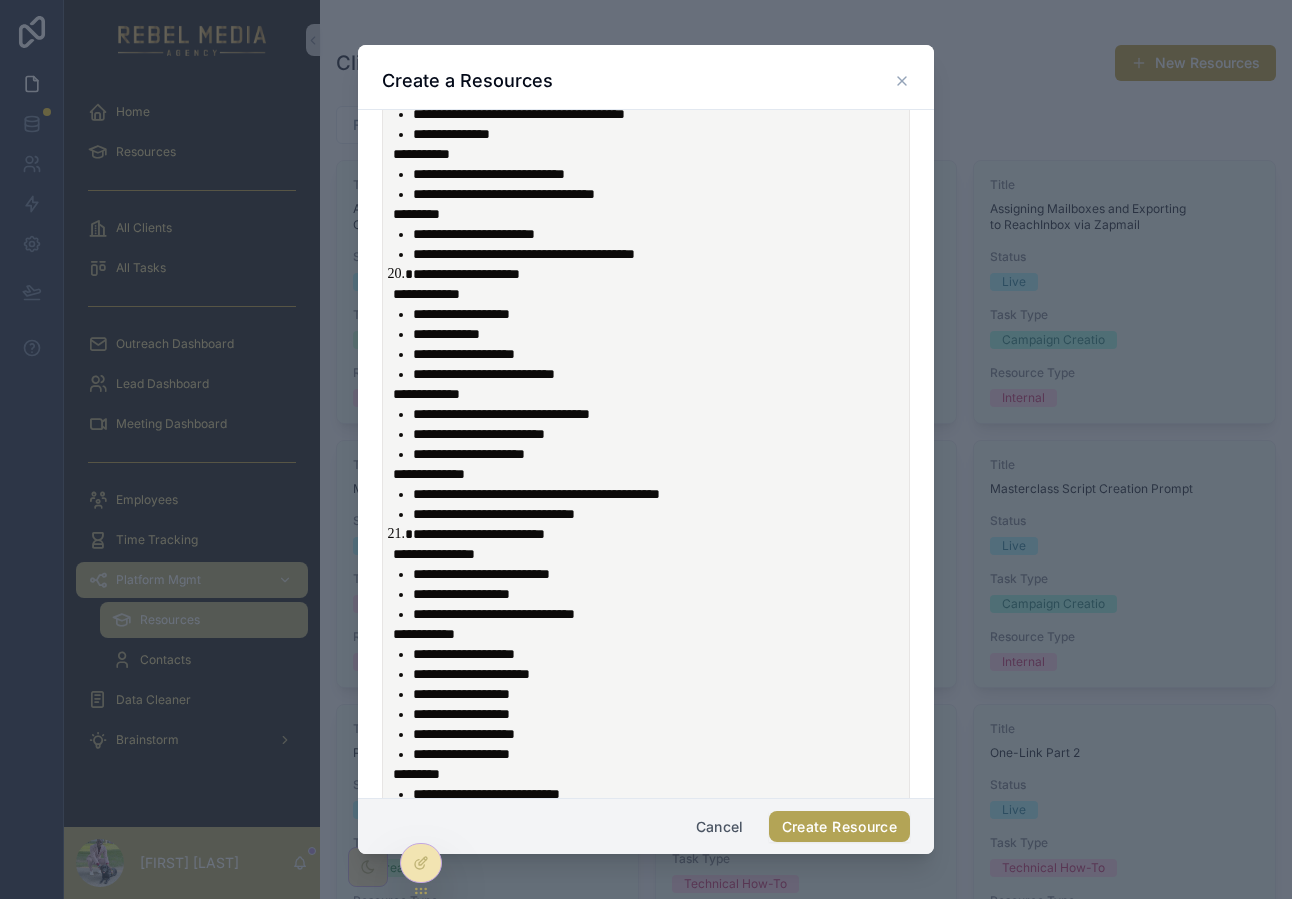 click on "Create Resource" at bounding box center [839, 827] 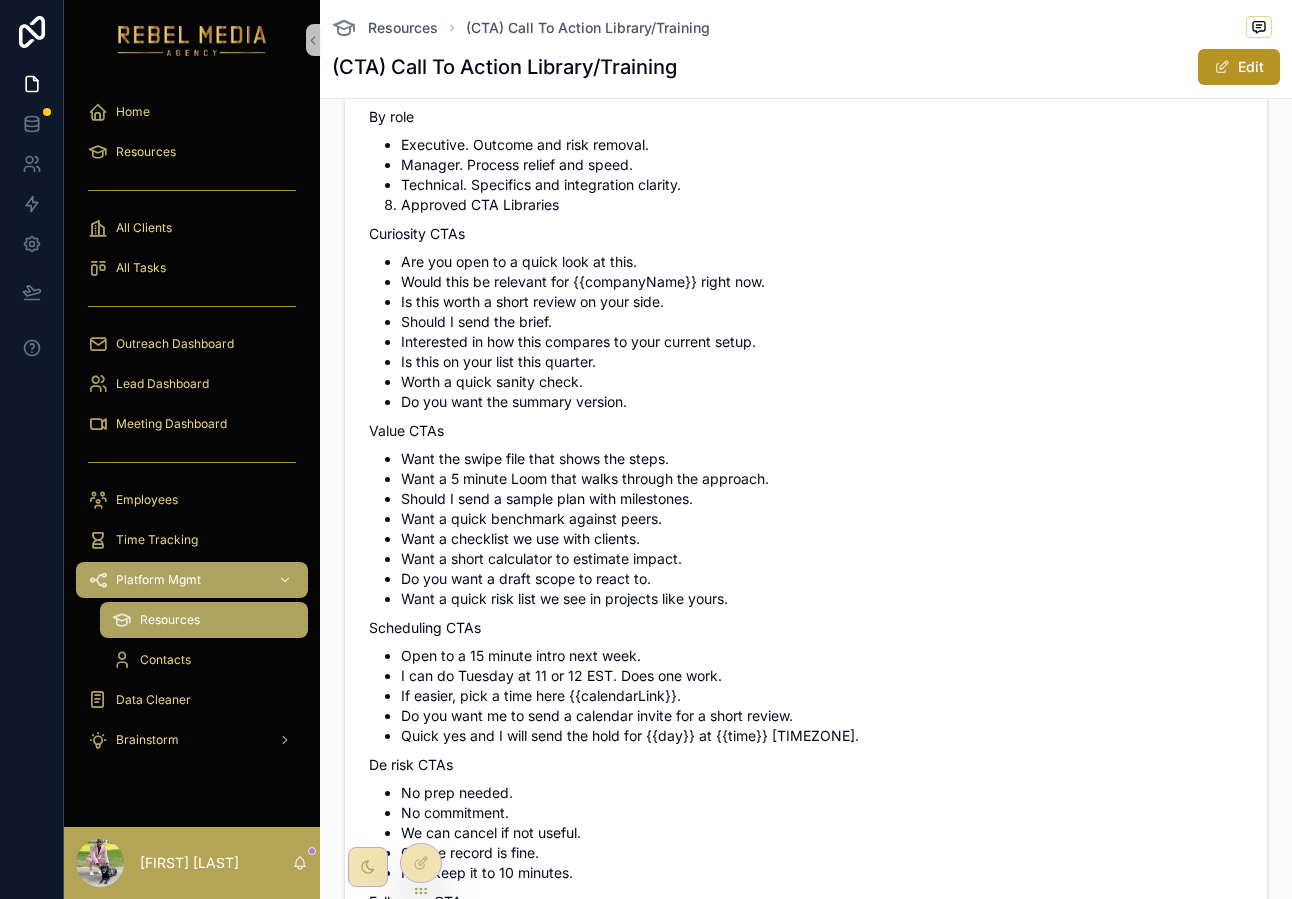 scroll, scrollTop: 0, scrollLeft: 0, axis: both 